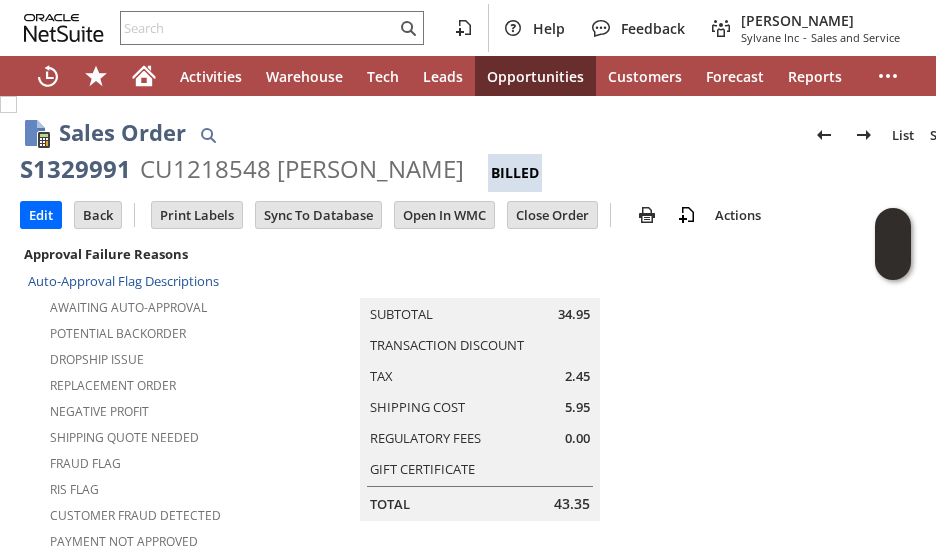 scroll, scrollTop: 0, scrollLeft: 0, axis: both 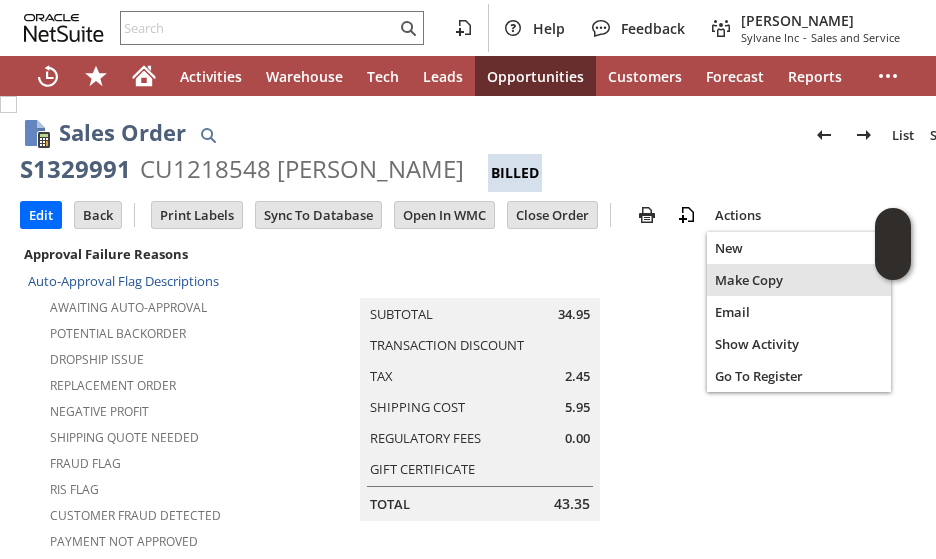 click on "Make Copy" at bounding box center (799, 280) 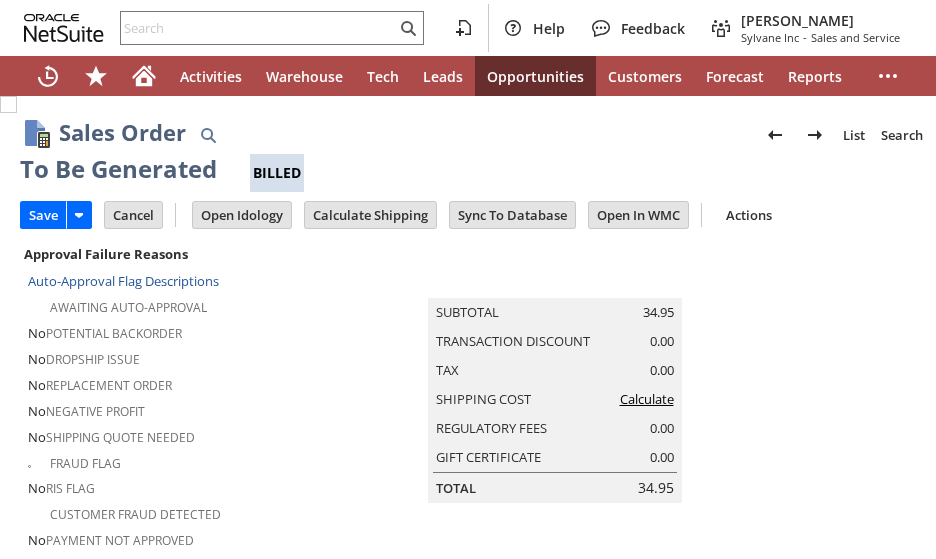 type on "Intelligent Recommendations¹⁰" 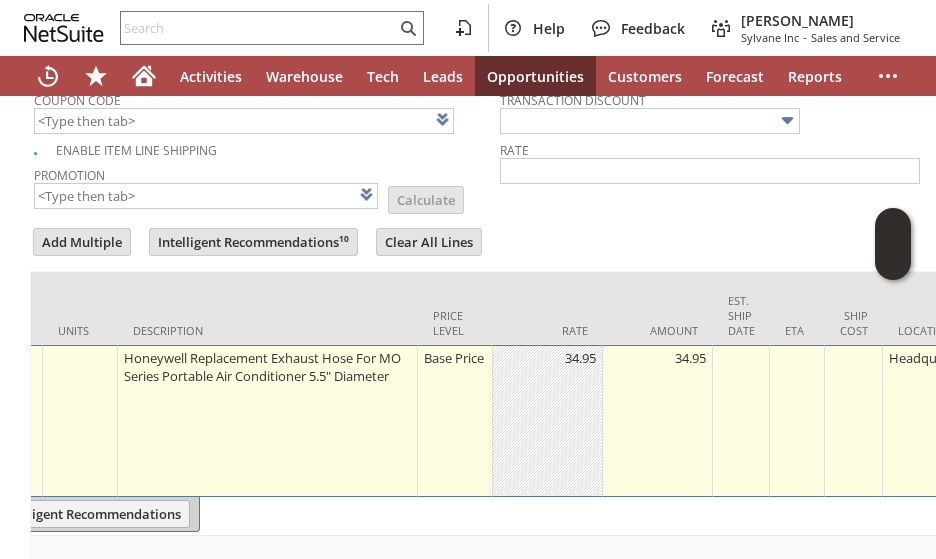 scroll, scrollTop: 0, scrollLeft: 533, axis: horizontal 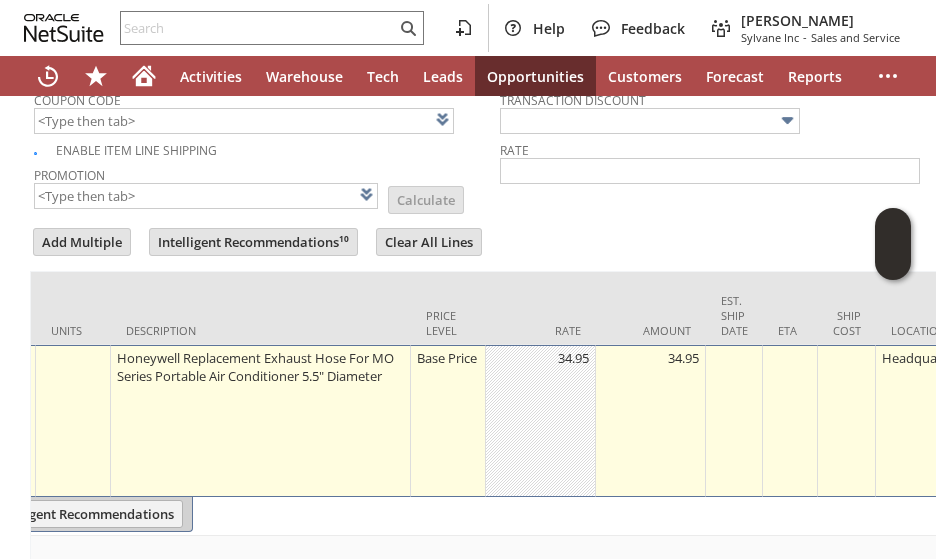 click on "Base Price" at bounding box center (448, 358) 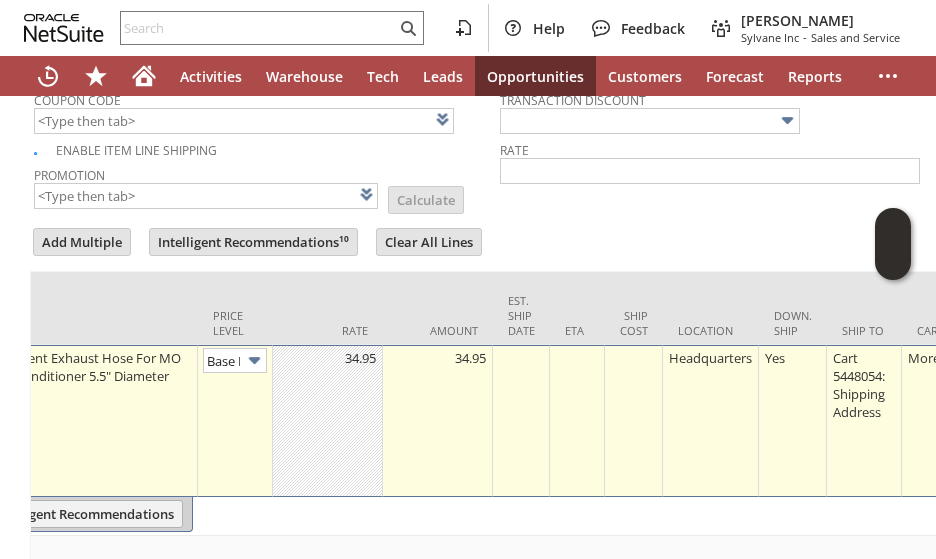 scroll, scrollTop: 0, scrollLeft: 28, axis: horizontal 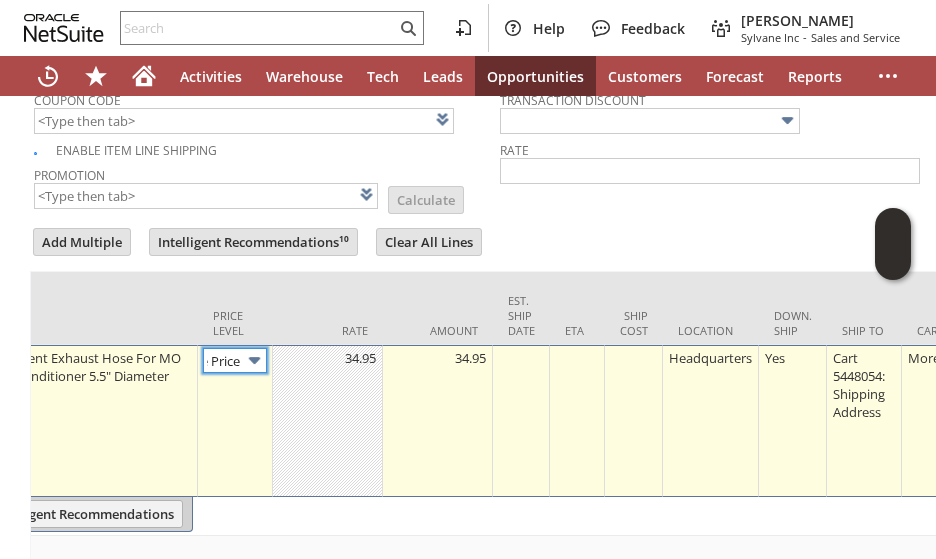 click at bounding box center (254, 360) 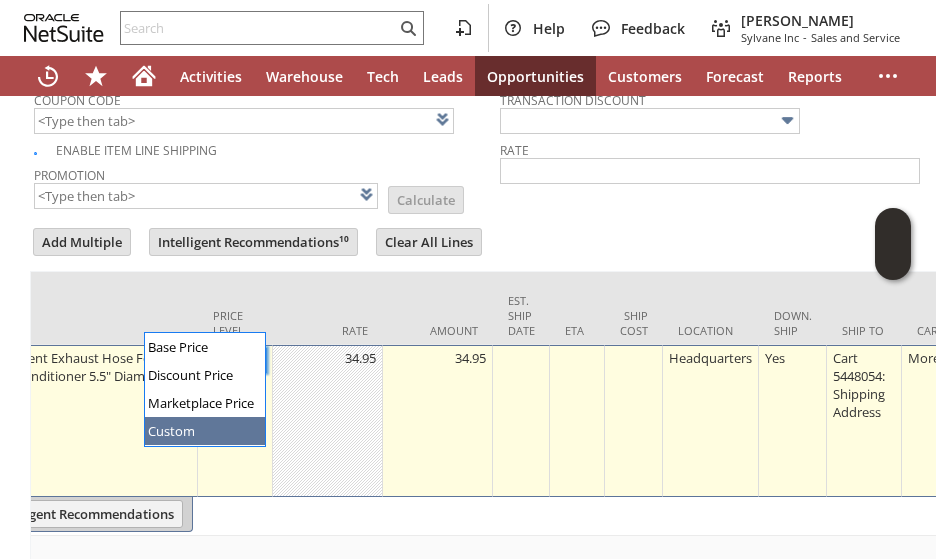 type 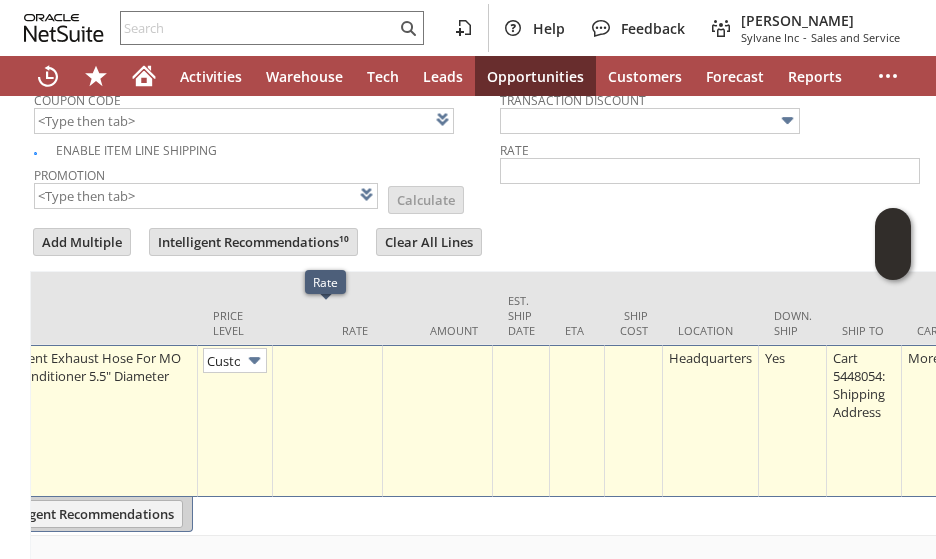 click at bounding box center (328, 421) 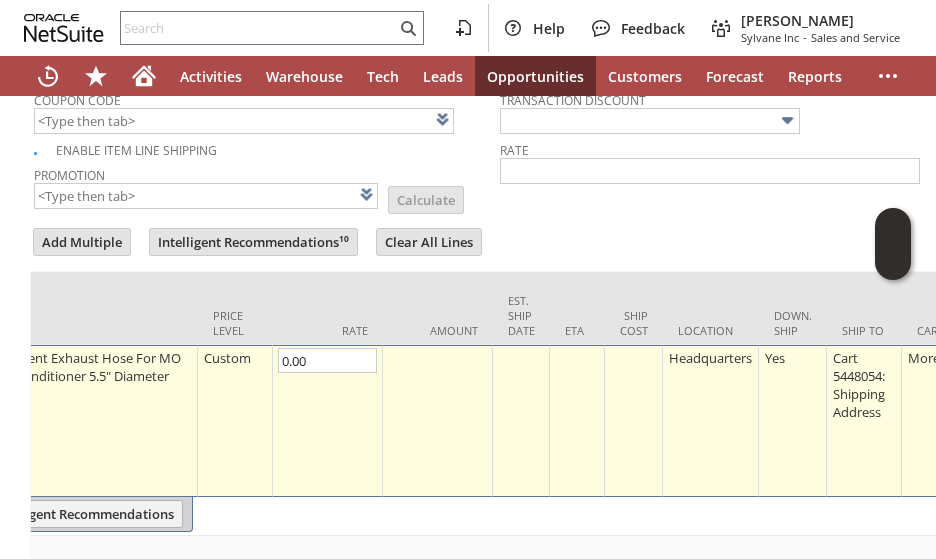 scroll, scrollTop: 0, scrollLeft: 0, axis: both 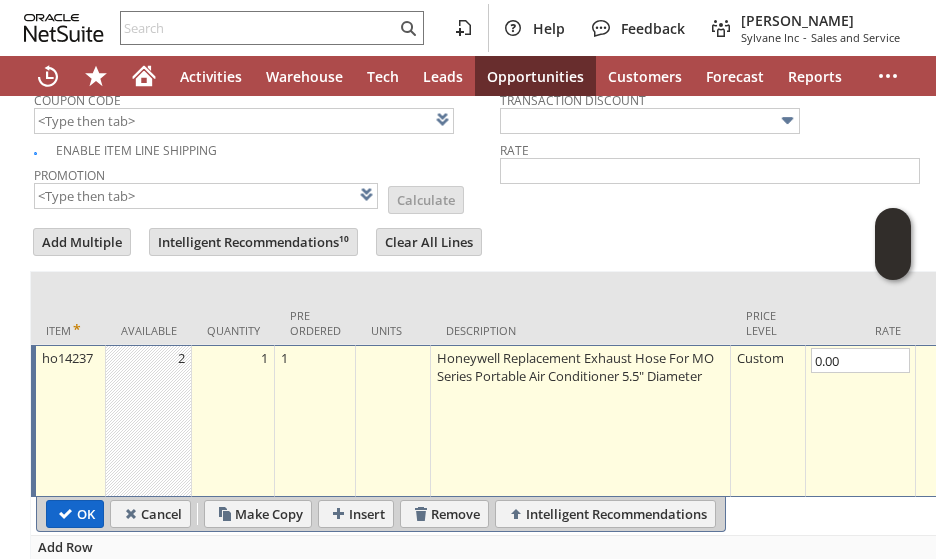type on "0.00" 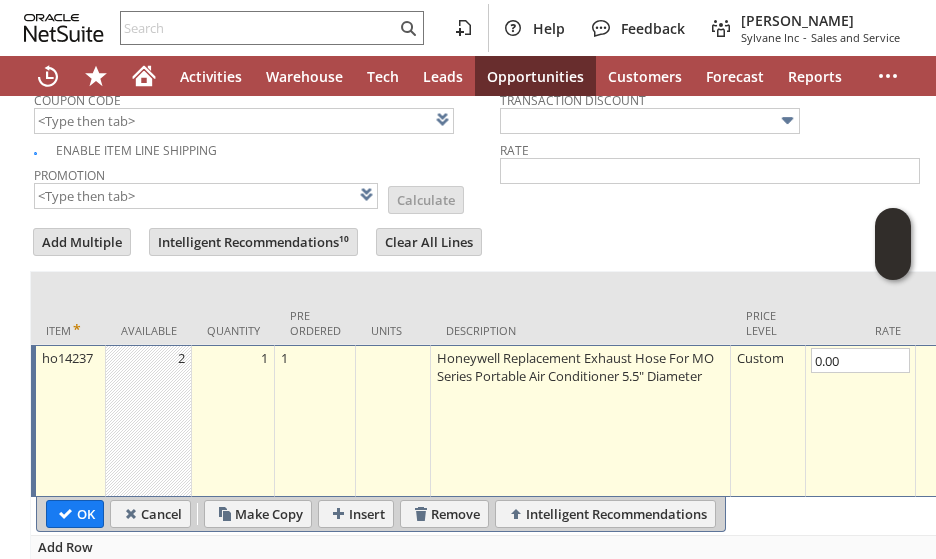 type on "Add" 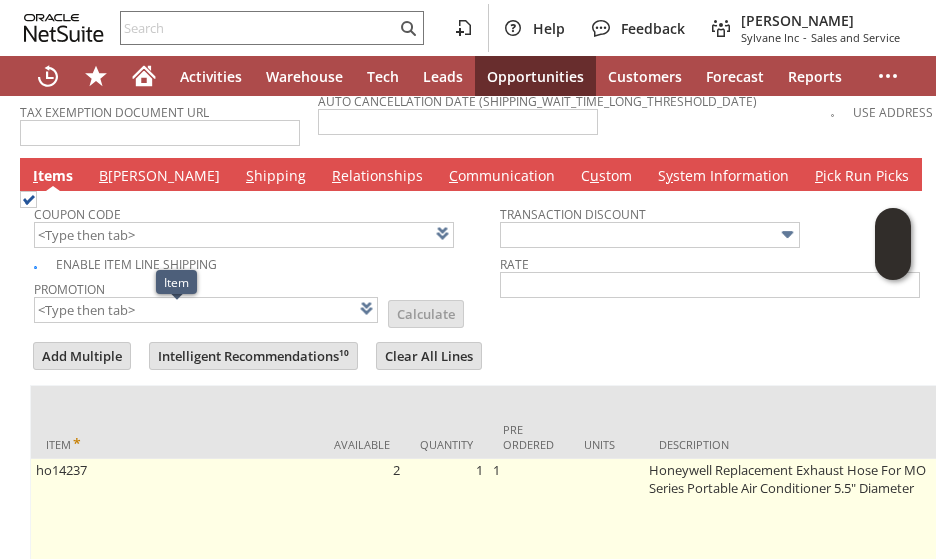 scroll, scrollTop: 1516, scrollLeft: 0, axis: vertical 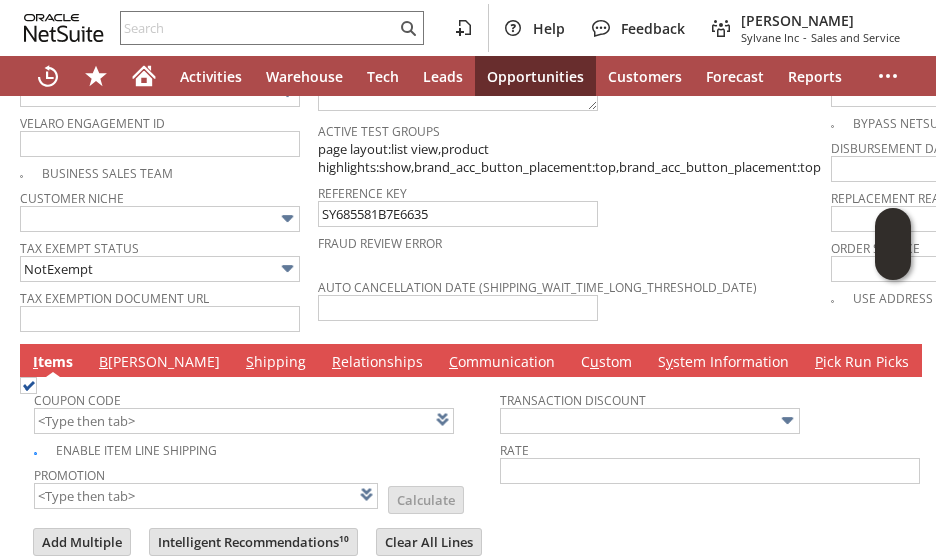 click on "B illing" at bounding box center (159, 363) 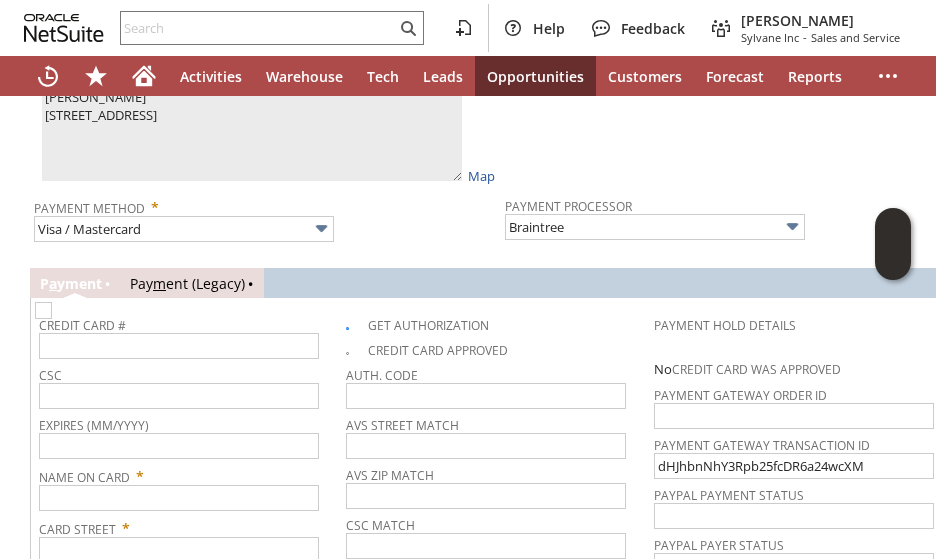 scroll, scrollTop: 1916, scrollLeft: 0, axis: vertical 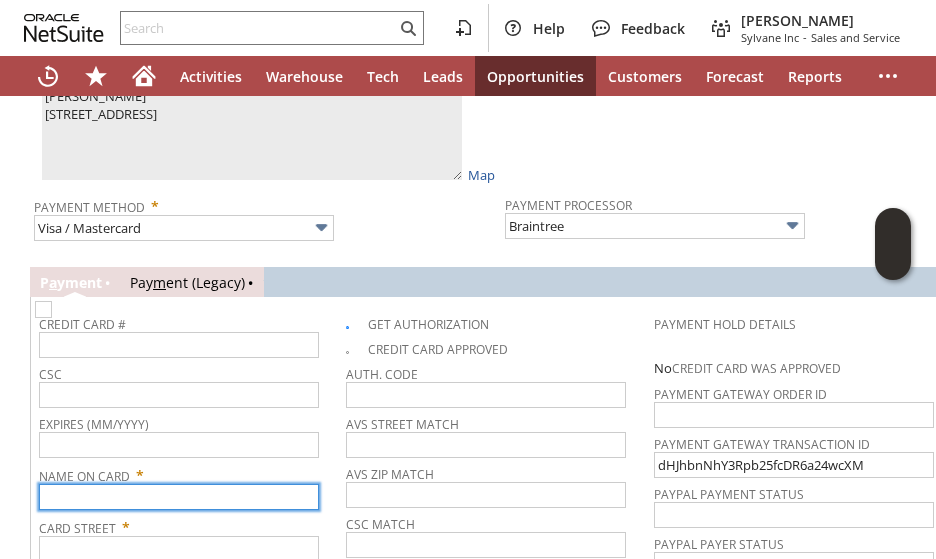 click at bounding box center (179, 497) 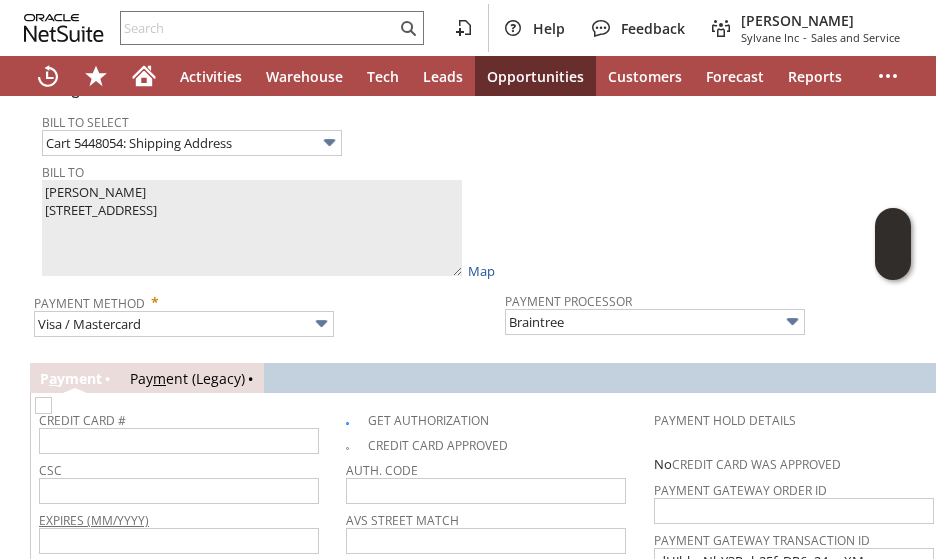 scroll, scrollTop: 1716, scrollLeft: 0, axis: vertical 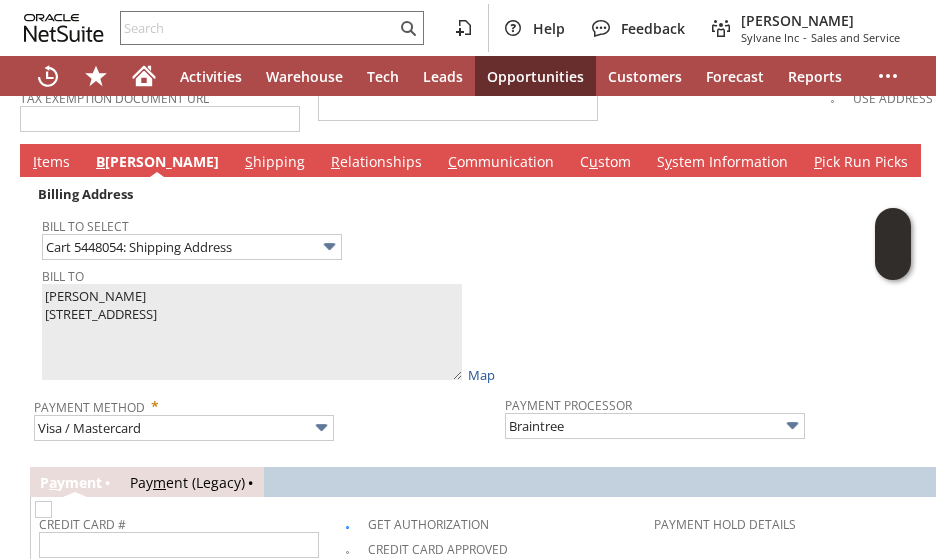 type on "stephen j huffman" 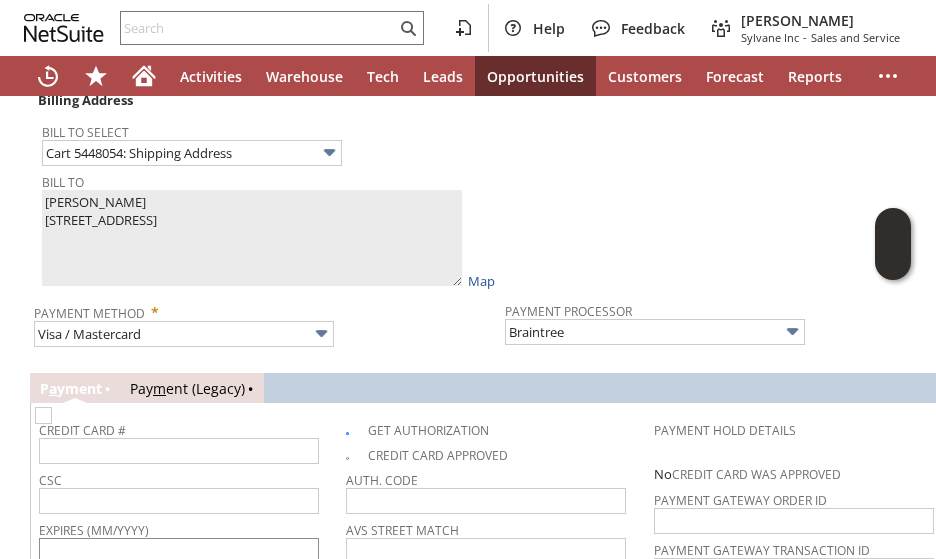 scroll, scrollTop: 1916, scrollLeft: 0, axis: vertical 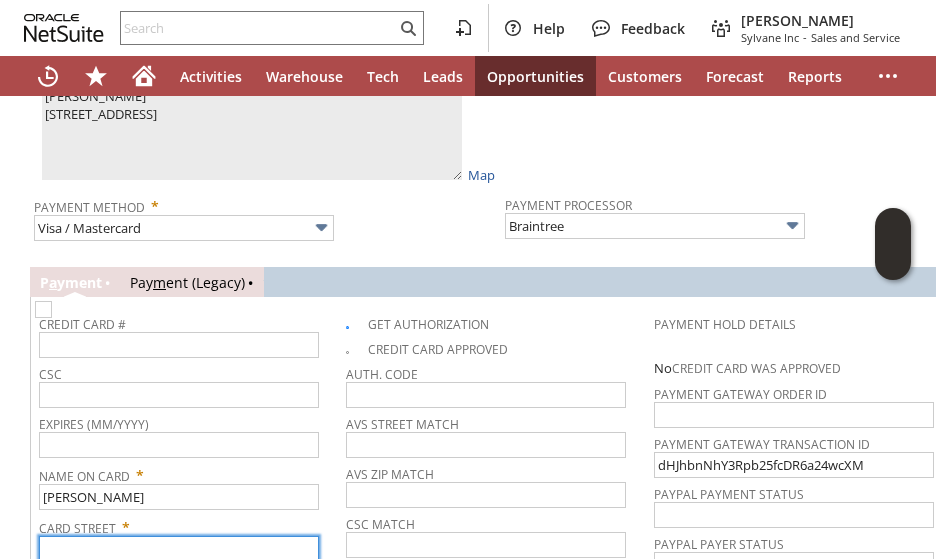 click at bounding box center [179, 549] 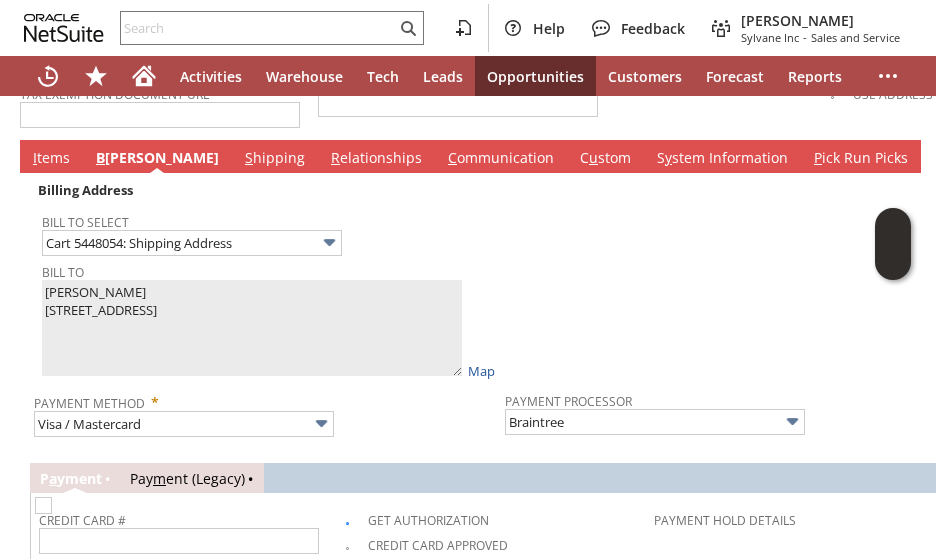 scroll, scrollTop: 1716, scrollLeft: 0, axis: vertical 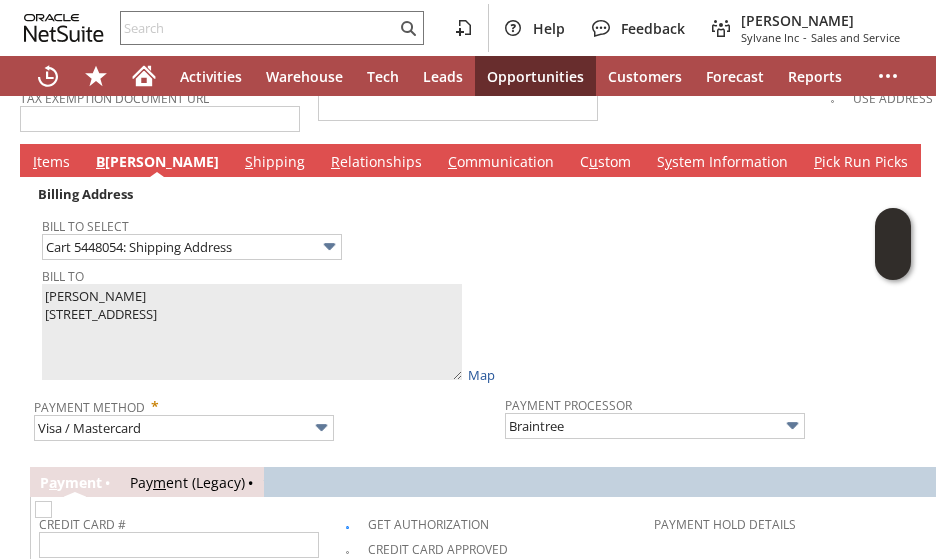 type on "105 W Green St" 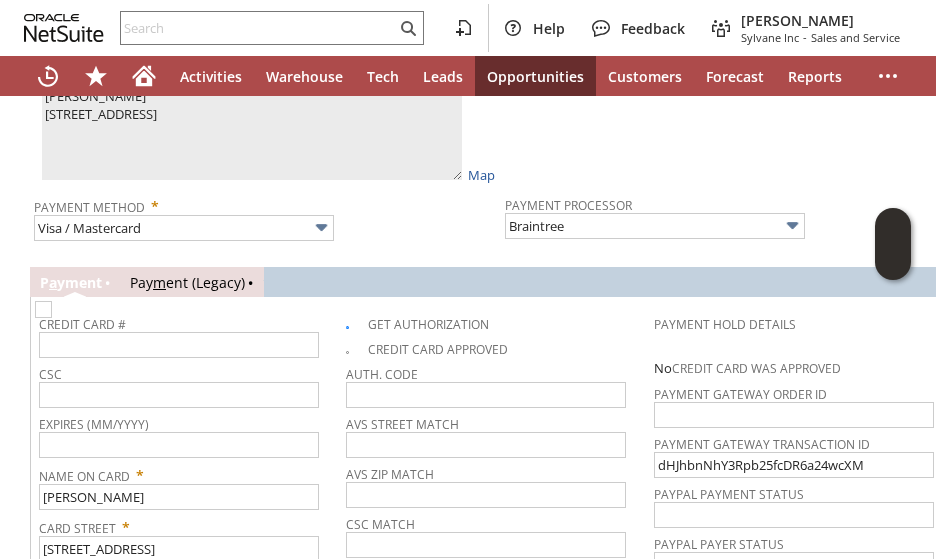 scroll, scrollTop: 2116, scrollLeft: 0, axis: vertical 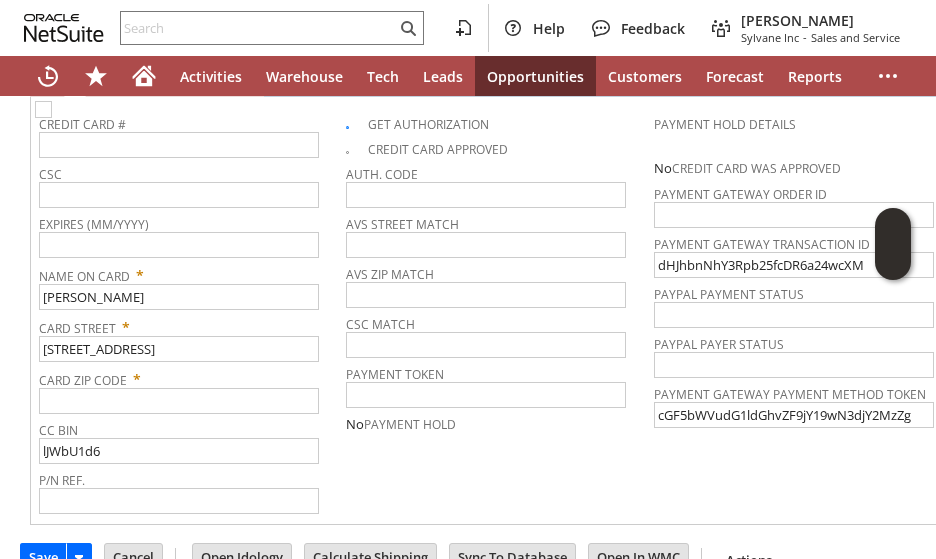 click on "Card Zip Code
*" at bounding box center (187, 376) 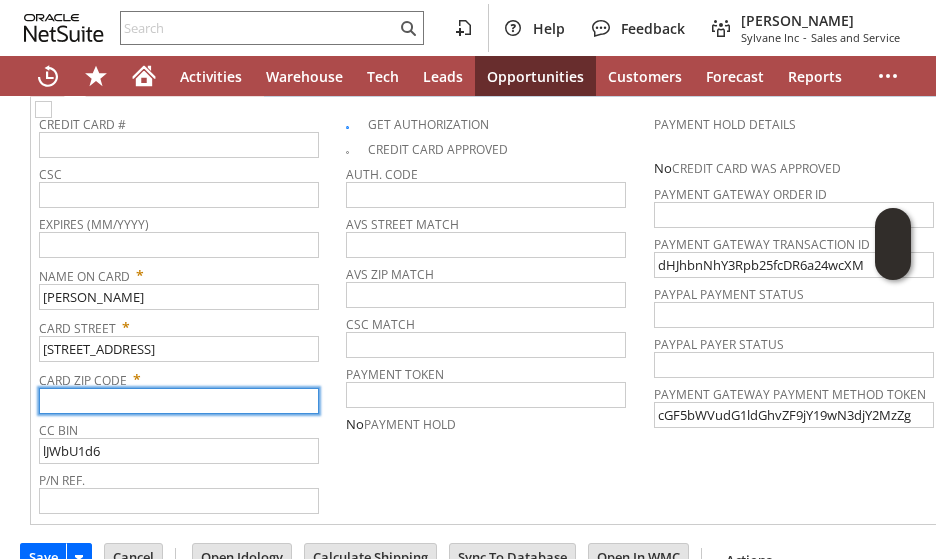 click at bounding box center [179, 401] 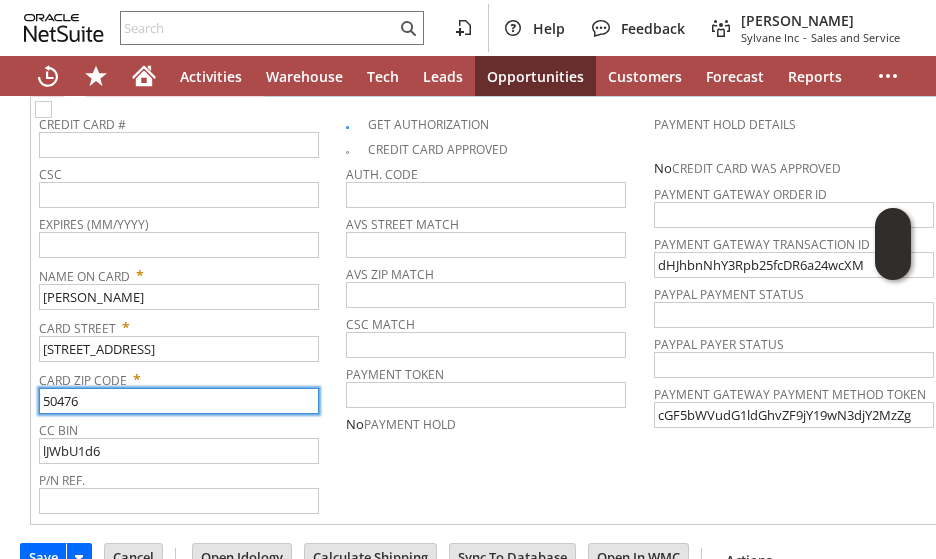 type on "50476" 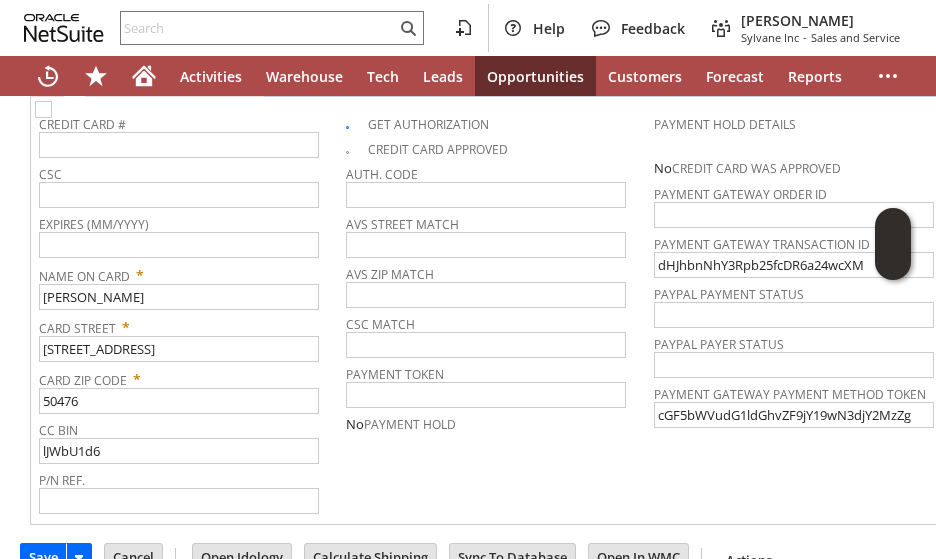 drag, startPoint x: 410, startPoint y: 461, endPoint x: 405, endPoint y: 427, distance: 34.36568 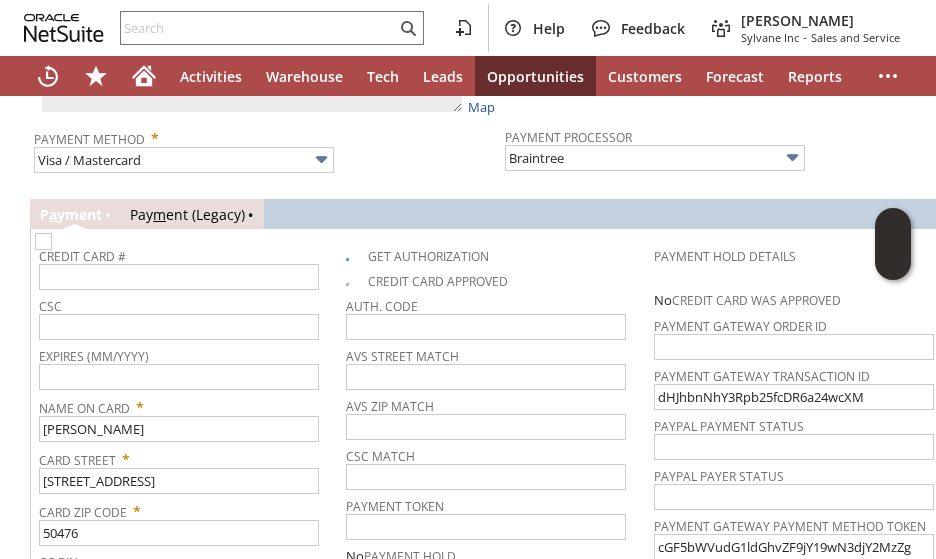 scroll, scrollTop: 1916, scrollLeft: 0, axis: vertical 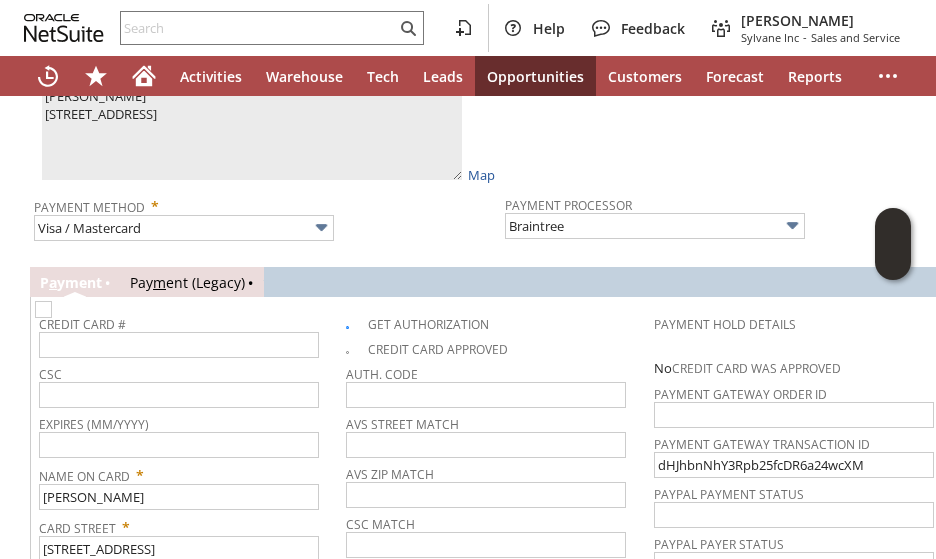 click at bounding box center [43, 309] 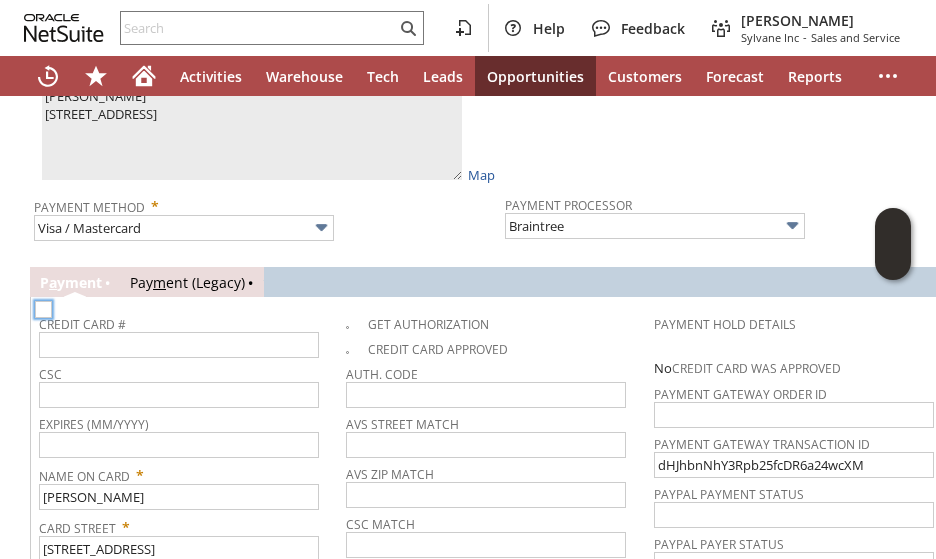 checkbox on "false" 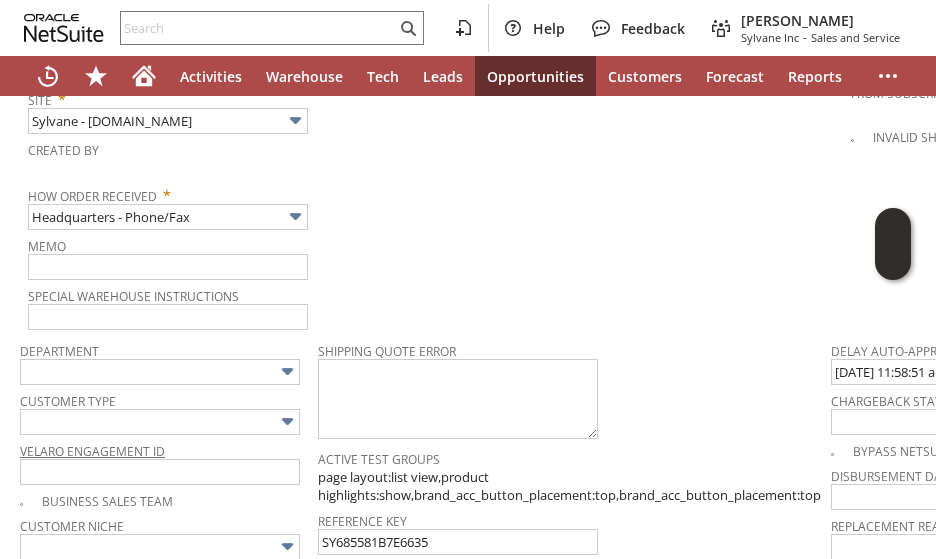 scroll, scrollTop: 1116, scrollLeft: 0, axis: vertical 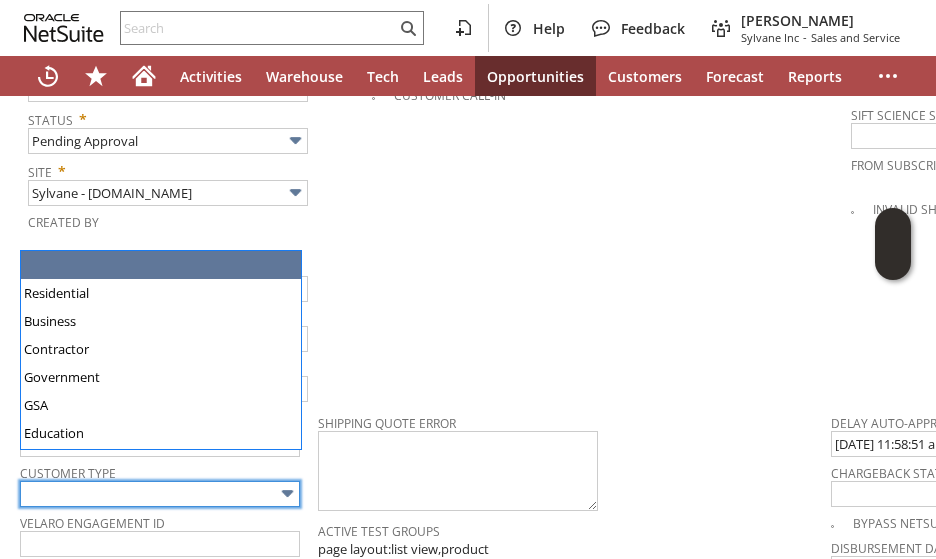 click at bounding box center (160, 494) 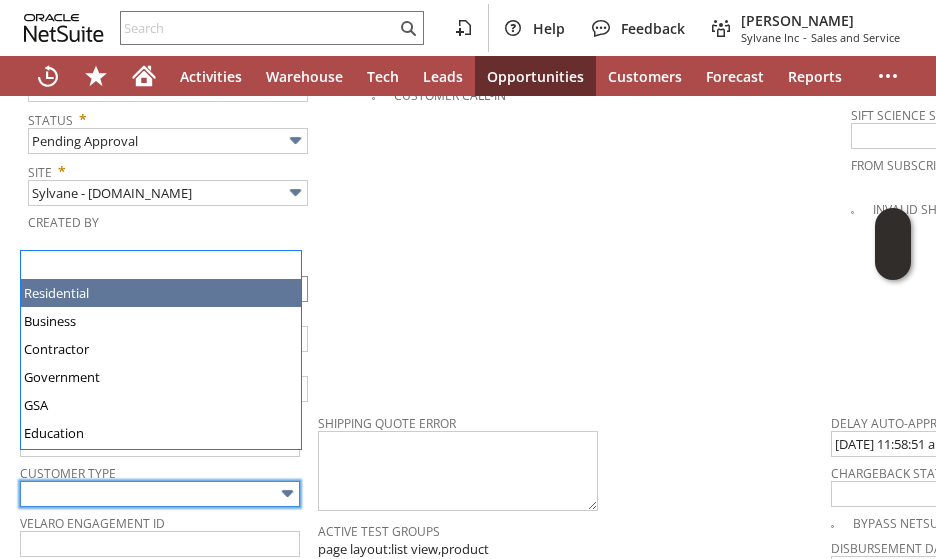 drag, startPoint x: 107, startPoint y: 298, endPoint x: 132, endPoint y: 251, distance: 53.235325 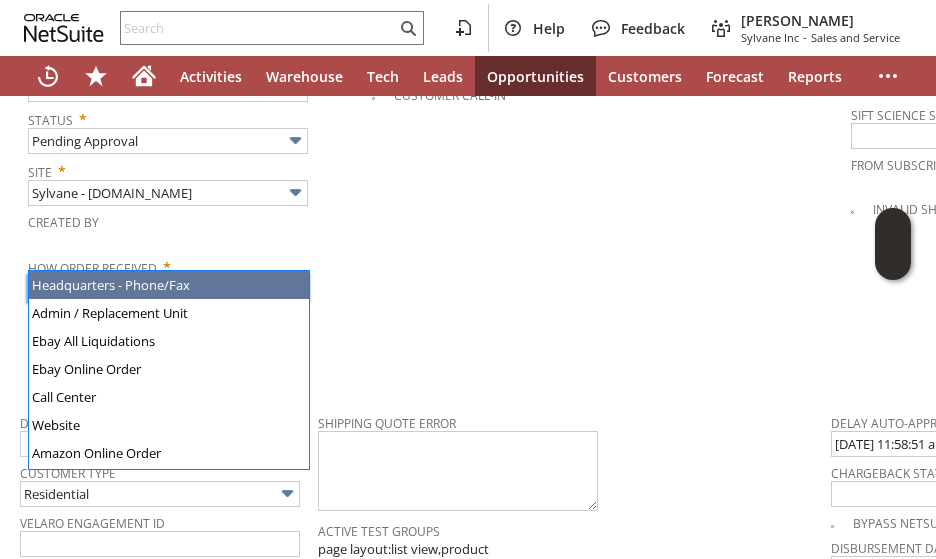 click on "Headquarters - Phone/Fax" at bounding box center (168, 289) 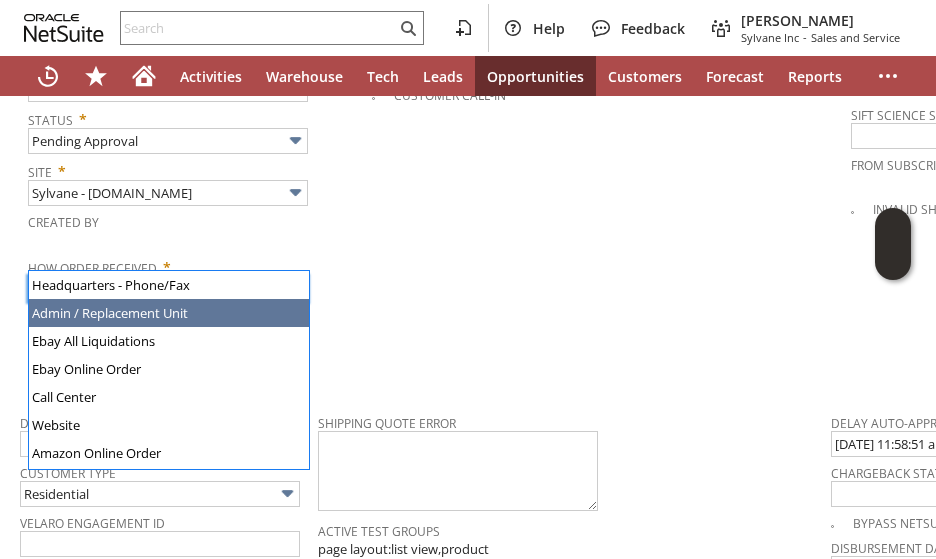 type on "Admin / Replacement Unit" 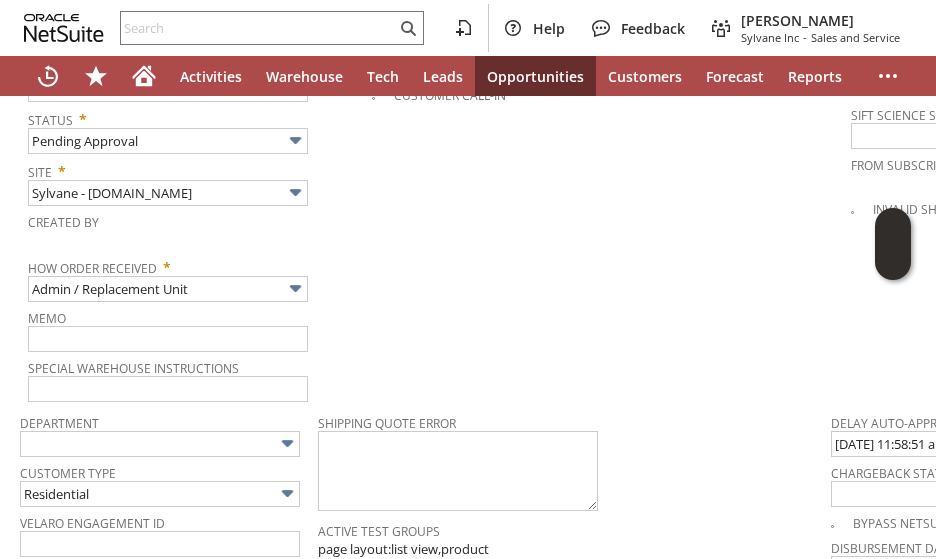 click on "PO #
Customer Comments / Special Instructions
Cancellation Code (deprecated)
Cancellation Reason
Est Profit
Customer Call-in" at bounding box center (611, 90) 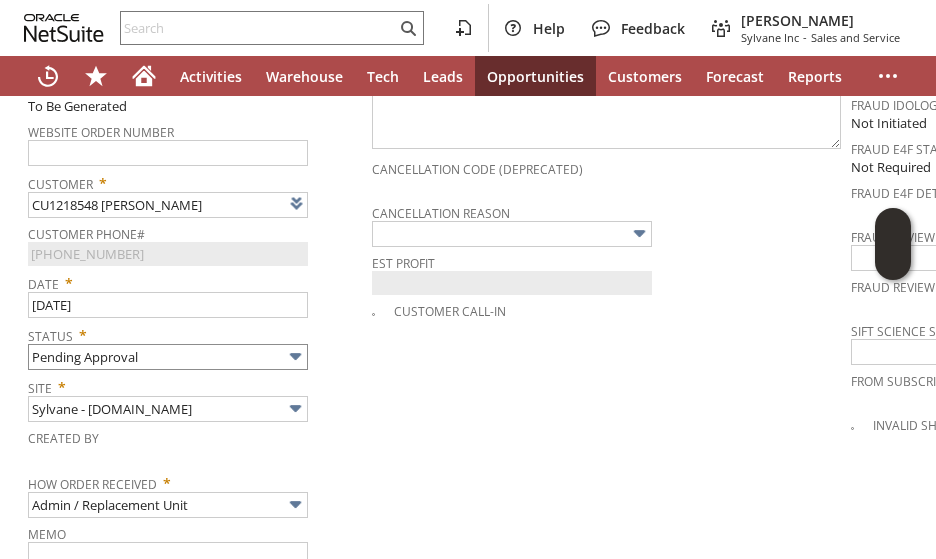 scroll, scrollTop: 1000, scrollLeft: 0, axis: vertical 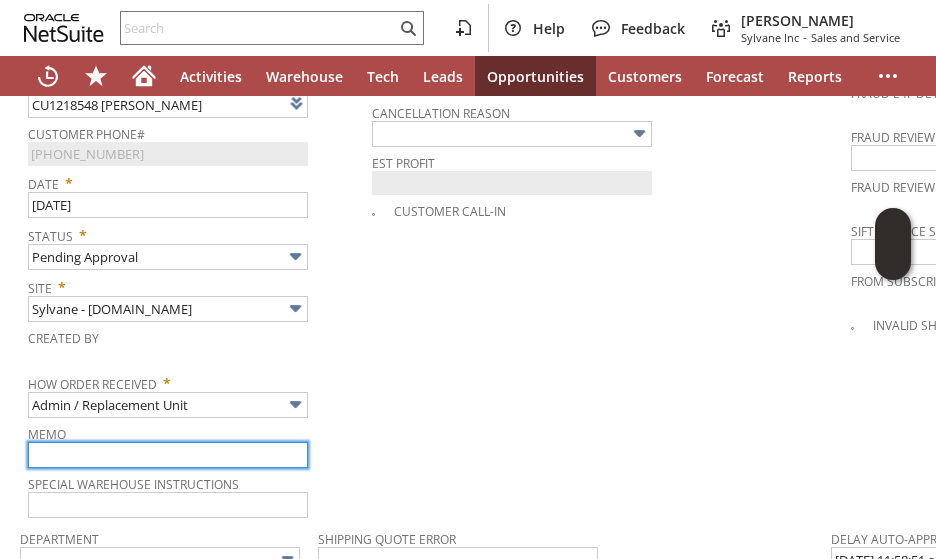 click at bounding box center [168, 455] 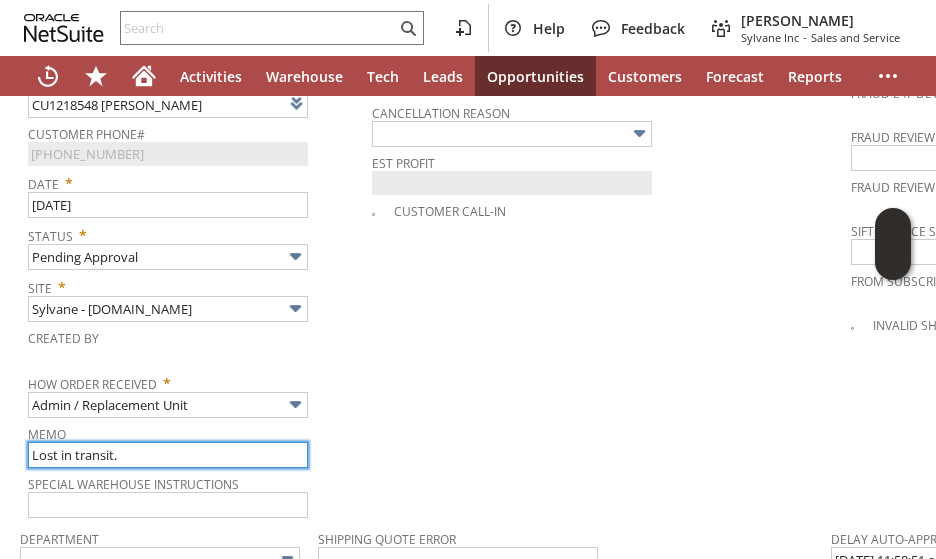 type on "Lost in transit." 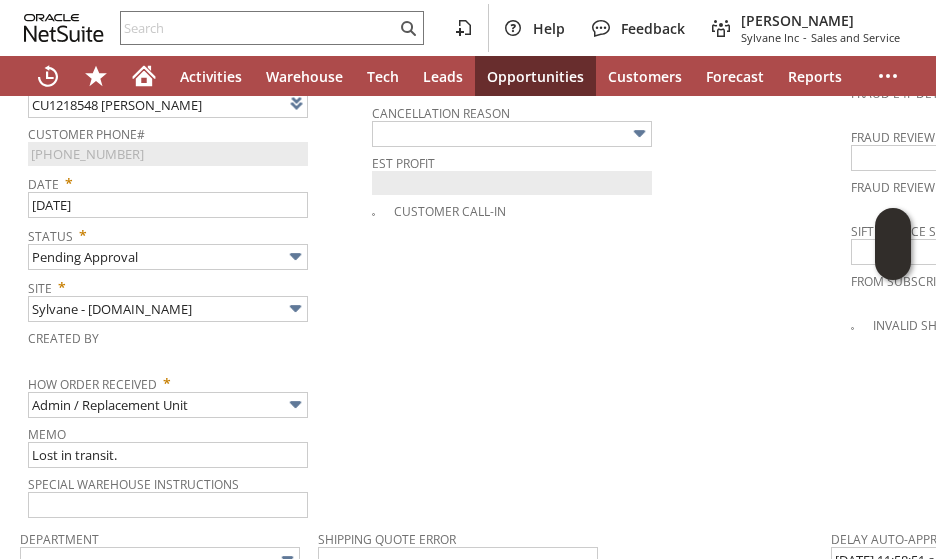 click on "PO #
Customer Comments / Special Instructions
Cancellation Code (deprecated)
Cancellation Reason
Est Profit
Customer Call-in" at bounding box center [611, 206] 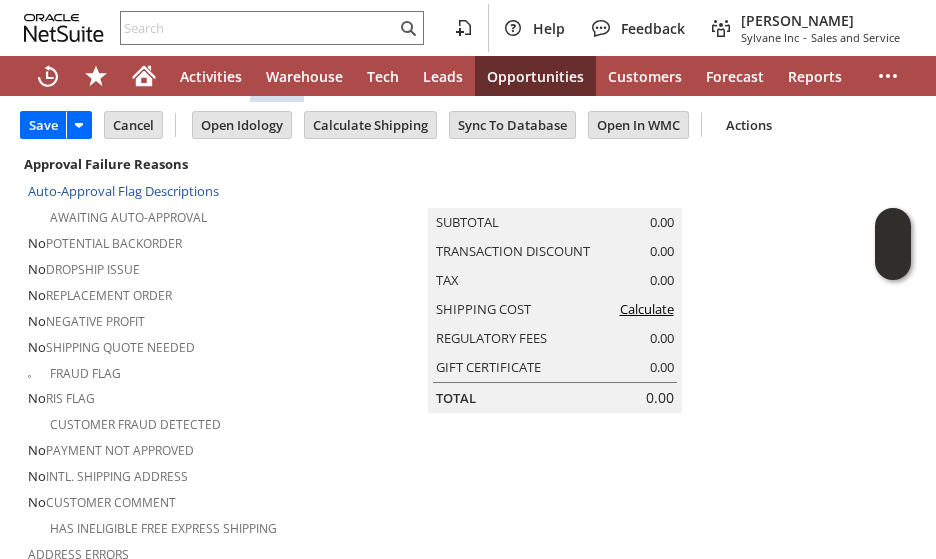 scroll, scrollTop: 0, scrollLeft: 0, axis: both 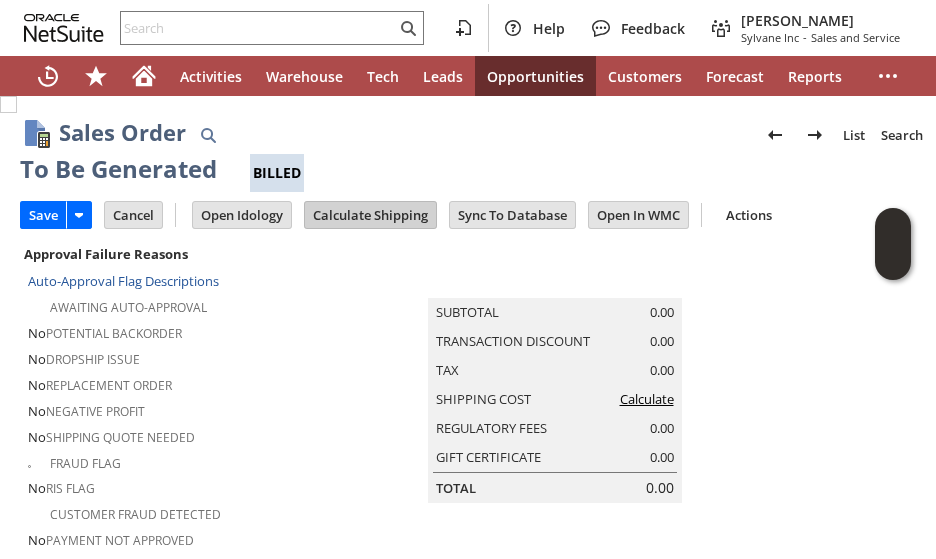 click on "Calculate Shipping" at bounding box center (370, 215) 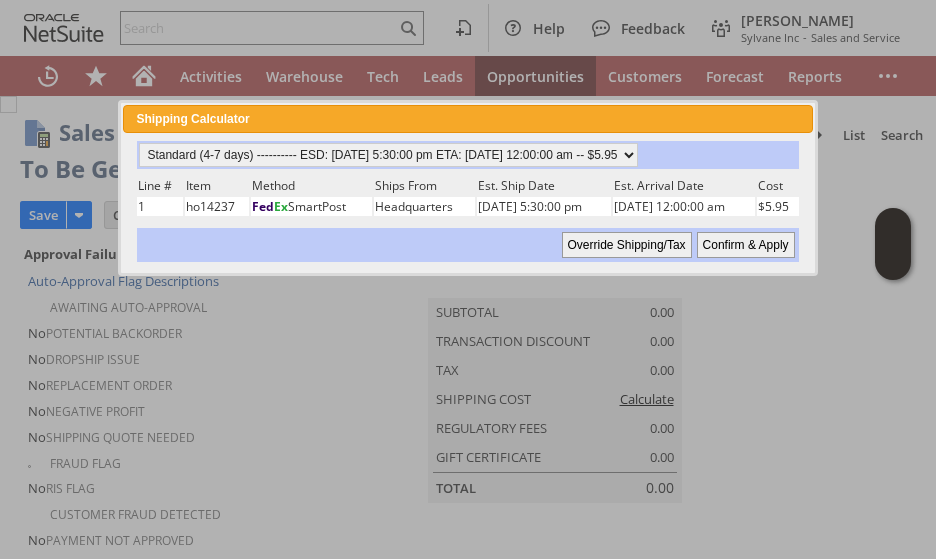 click on "Confirm & Apply" at bounding box center (746, 245) 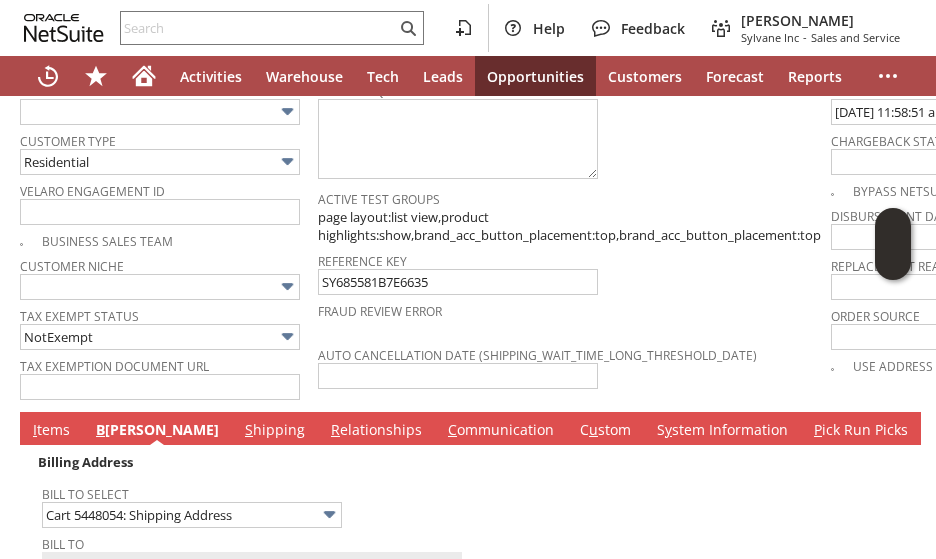 scroll, scrollTop: 1500, scrollLeft: 0, axis: vertical 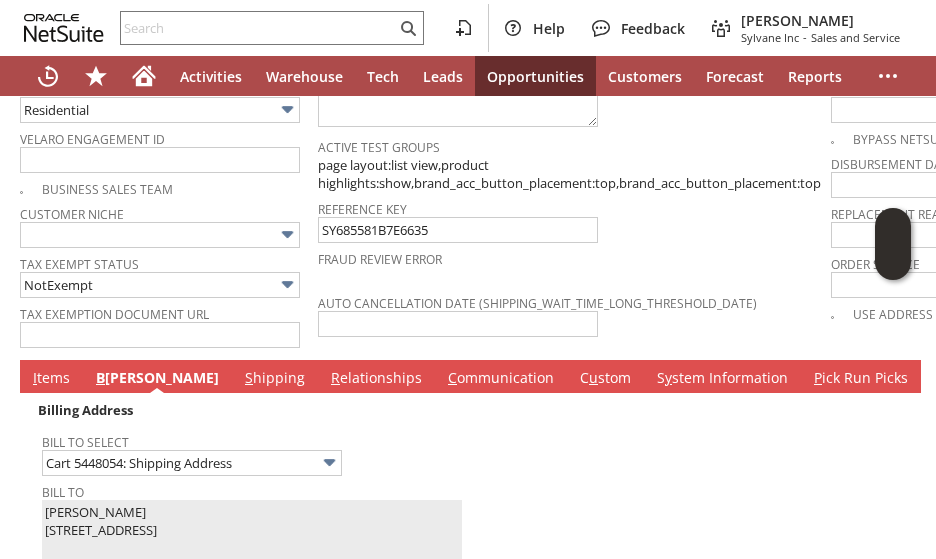 click on "I tems" at bounding box center [51, 379] 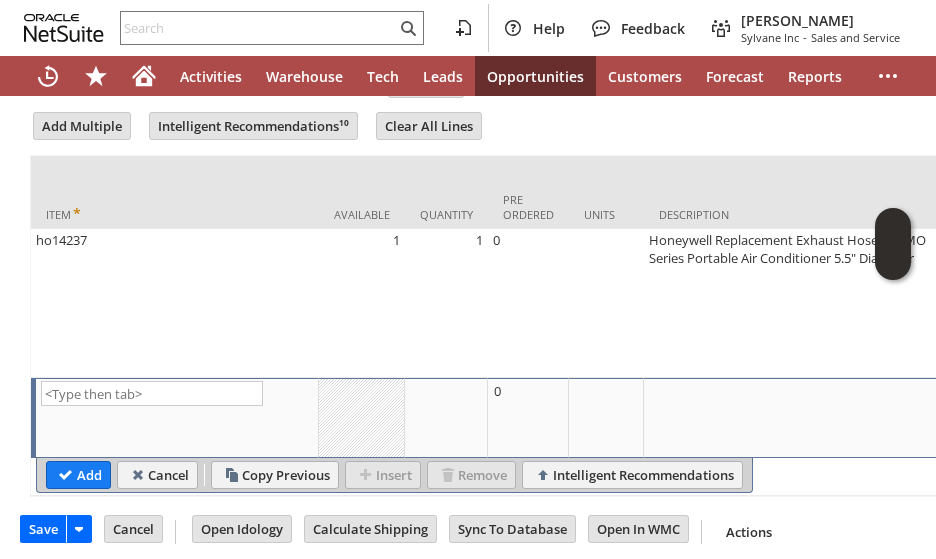 scroll, scrollTop: 1932, scrollLeft: 0, axis: vertical 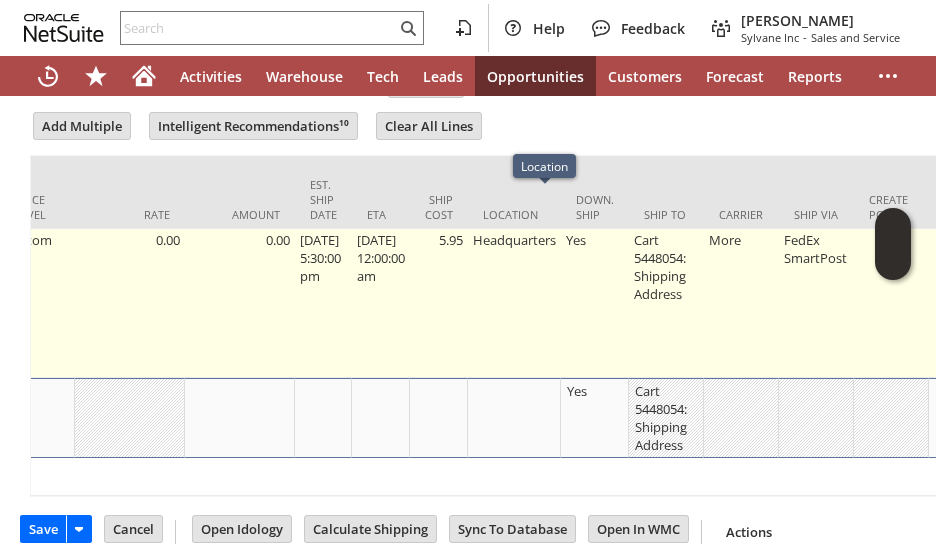 click on "5.95" at bounding box center (439, 303) 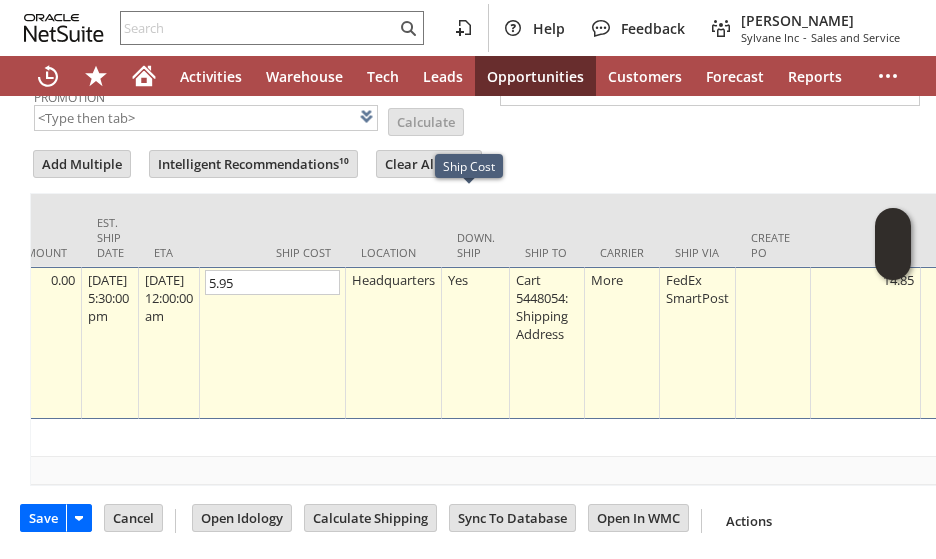scroll, scrollTop: 1884, scrollLeft: 0, axis: vertical 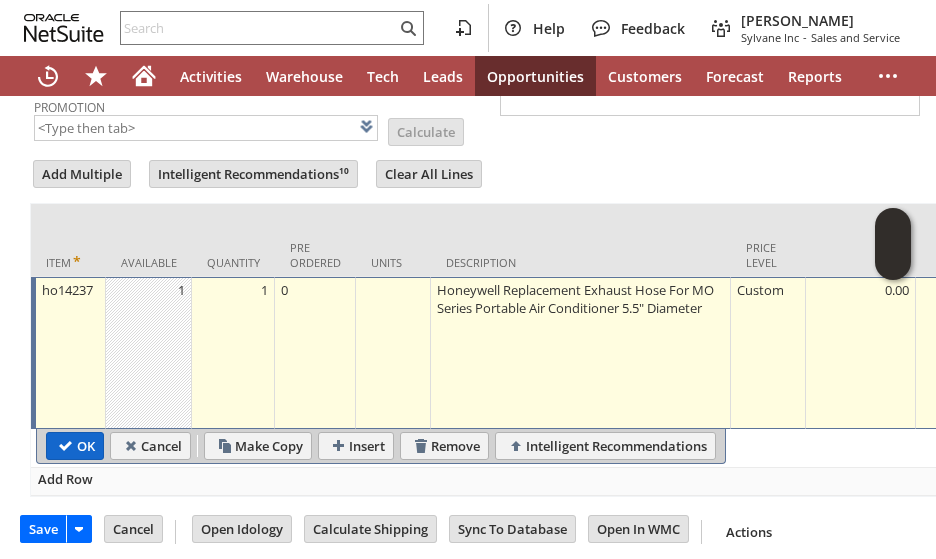 type on "0.0" 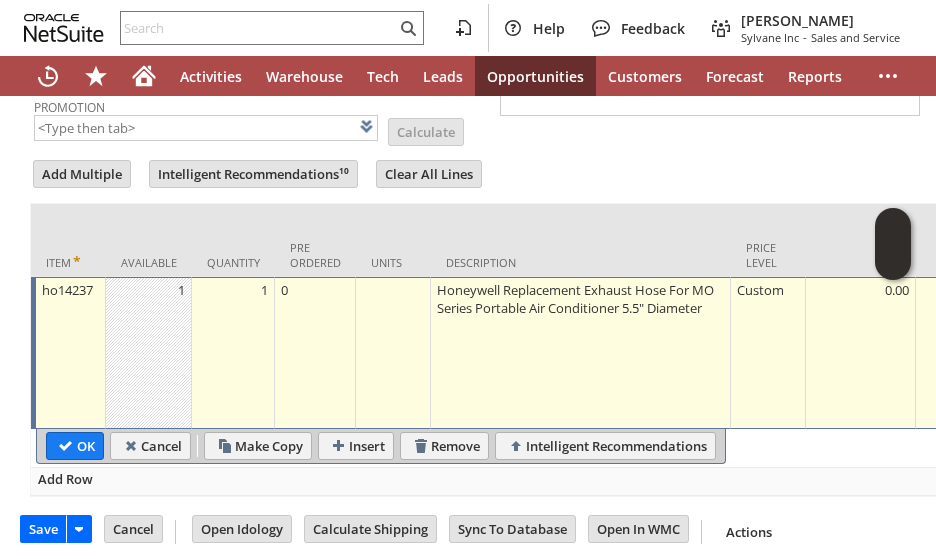 type 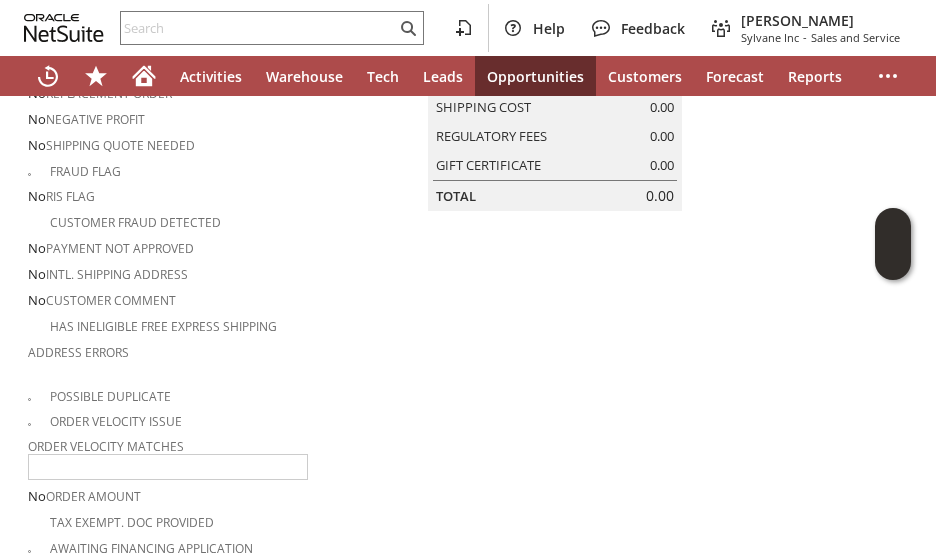 scroll, scrollTop: 0, scrollLeft: 0, axis: both 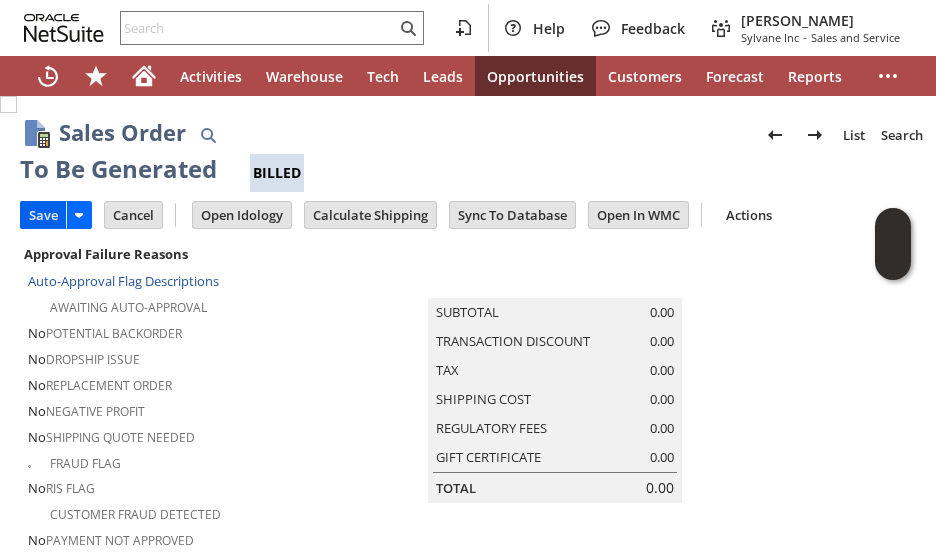 click on "Save" at bounding box center (43, 215) 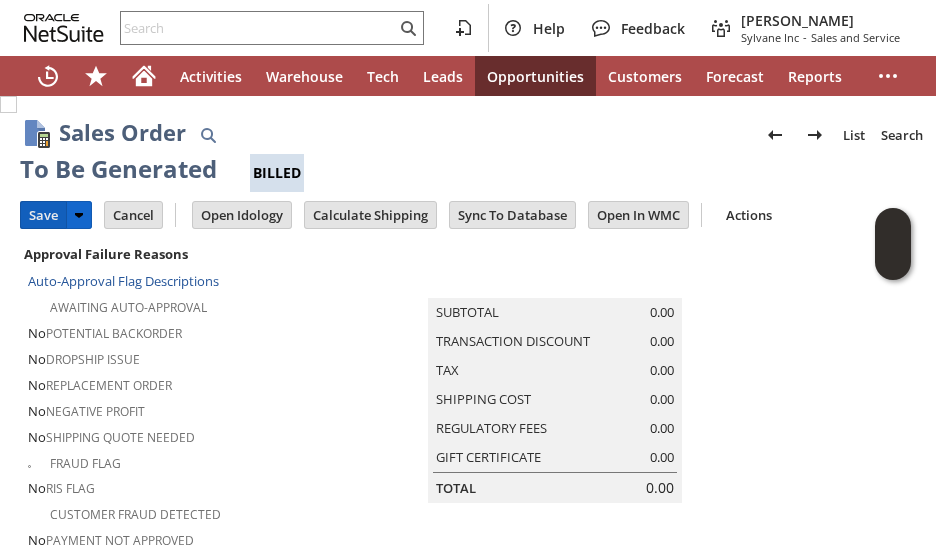 click on "Save" at bounding box center [43, 215] 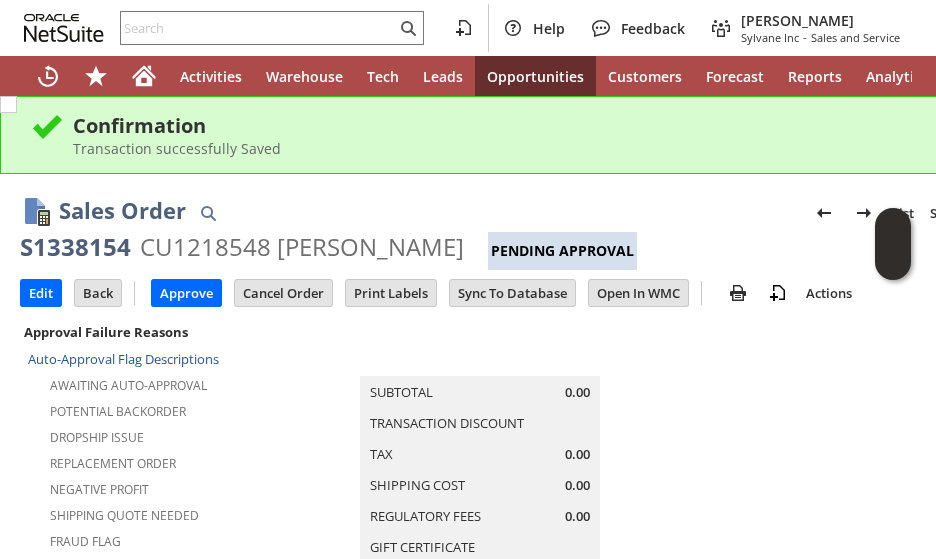scroll, scrollTop: 0, scrollLeft: 0, axis: both 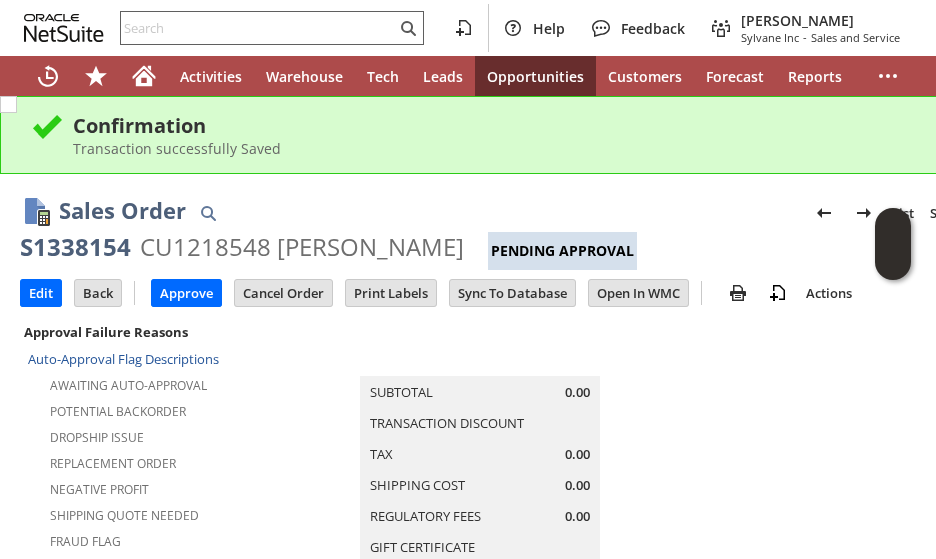 click at bounding box center (258, 28) 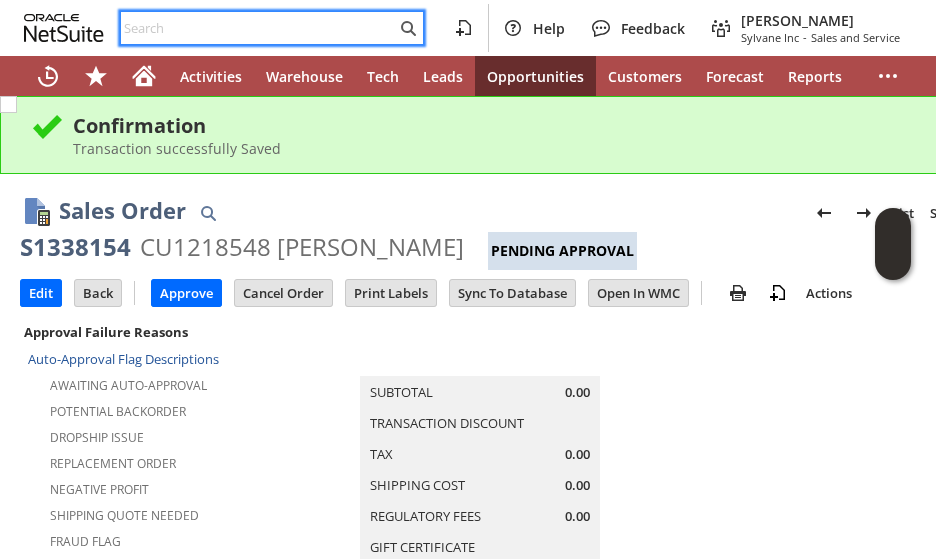 paste on "7244943449" 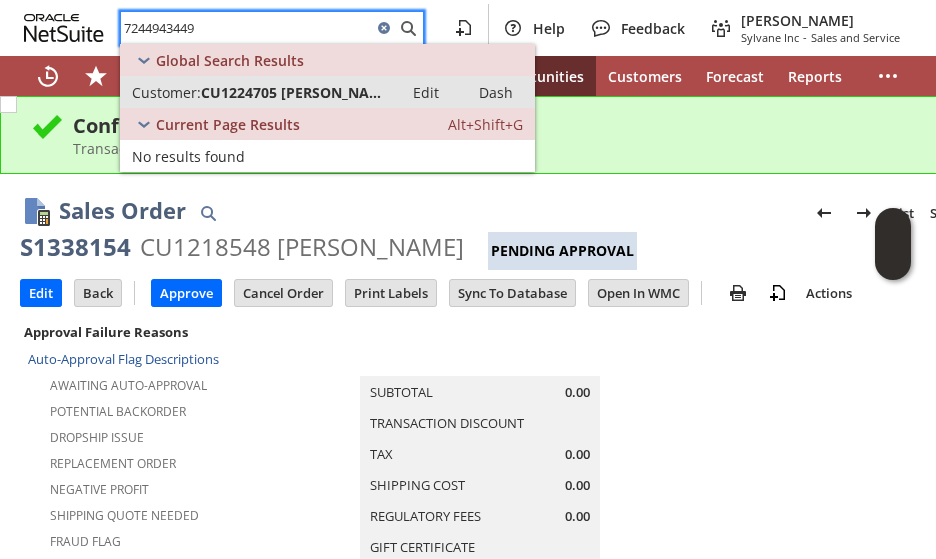 type on "7244943449" 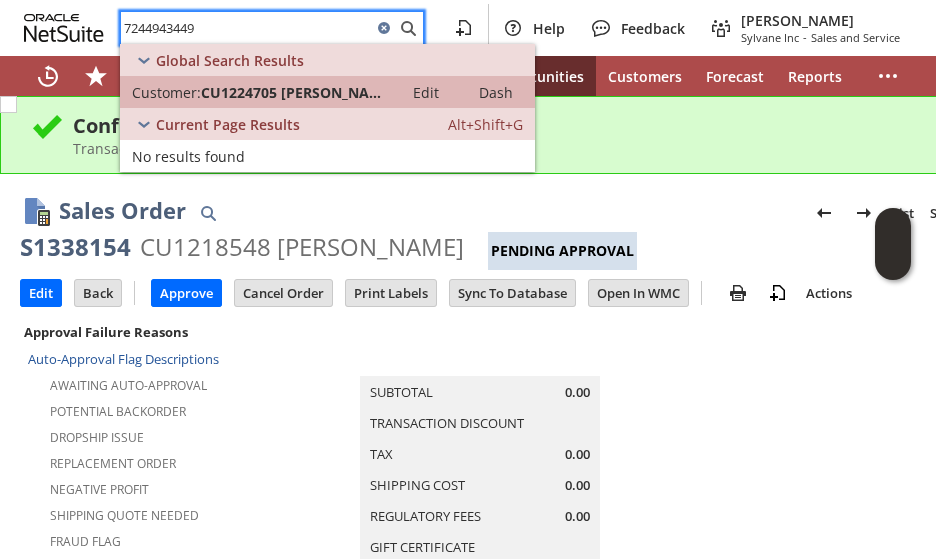 click on "CU1224705 Andy Jeannette" at bounding box center [296, 92] 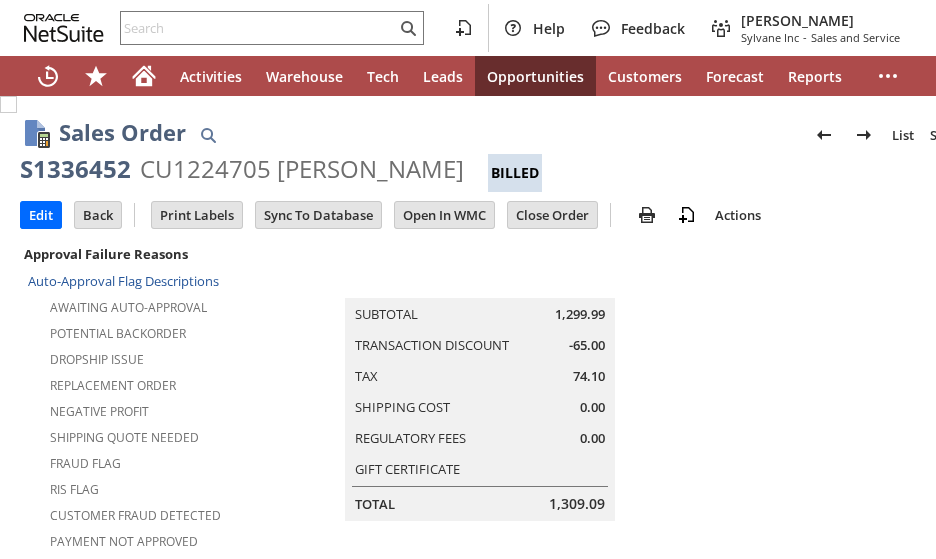 scroll, scrollTop: 0, scrollLeft: 0, axis: both 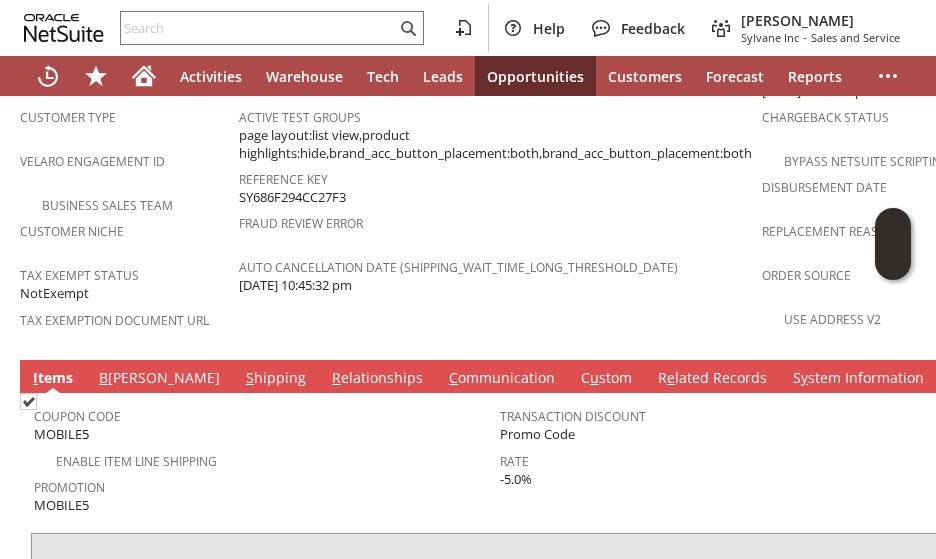 click on "S hipping" at bounding box center (276, 379) 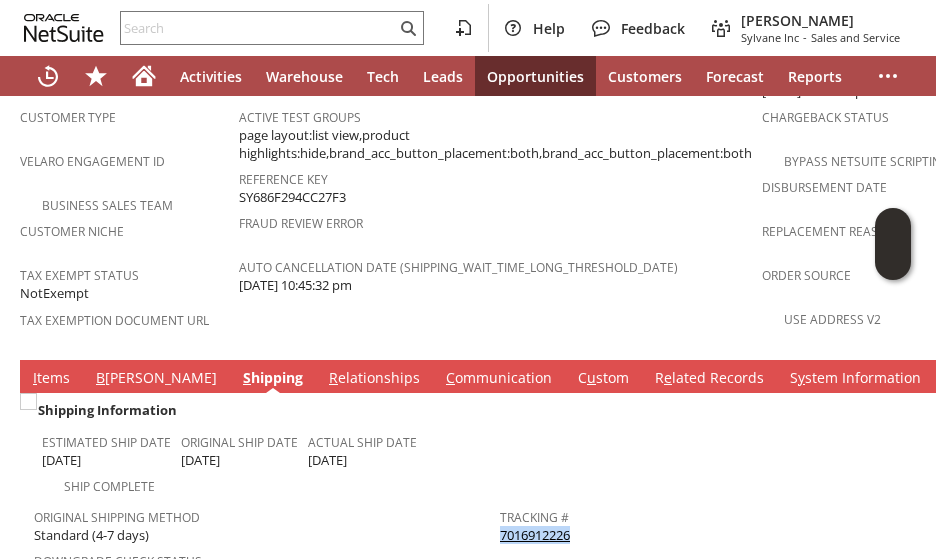drag, startPoint x: 575, startPoint y: 456, endPoint x: 500, endPoint y: 459, distance: 75.059975 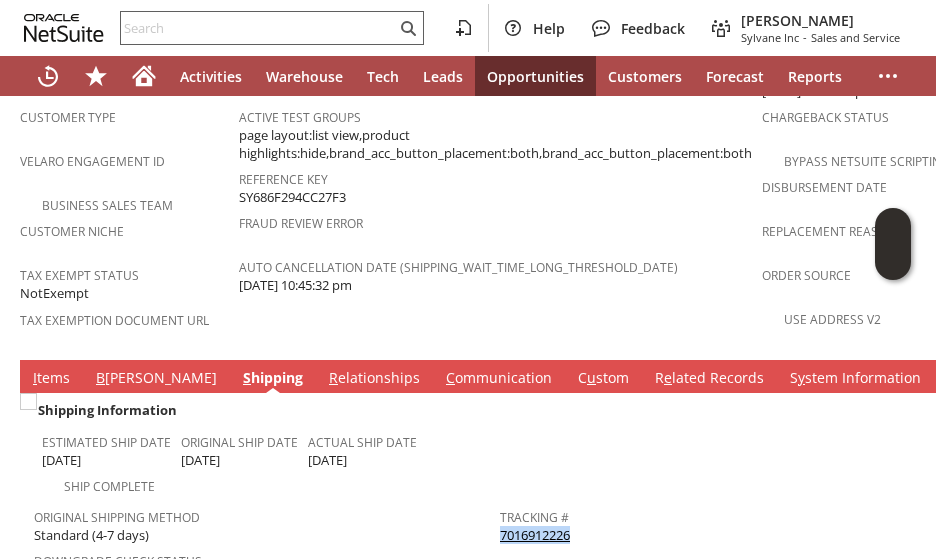copy on "7016912226" 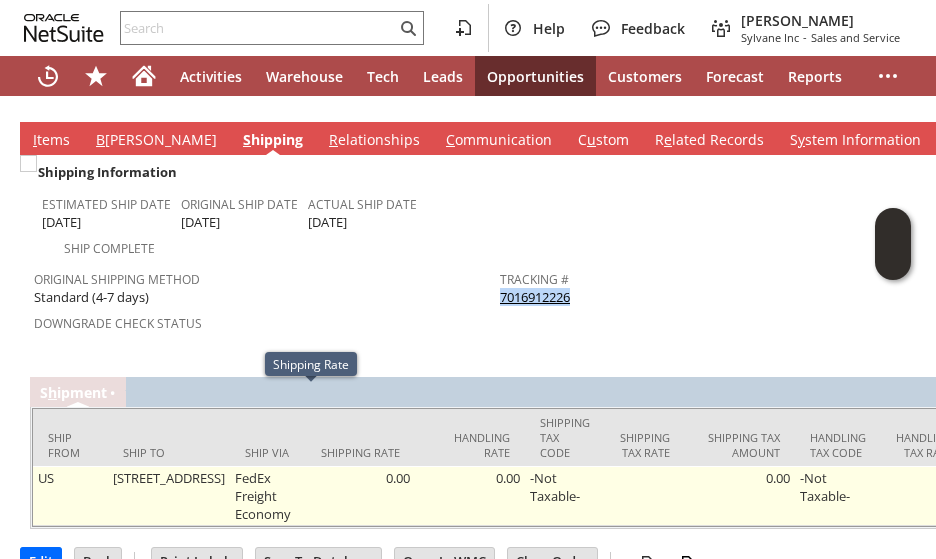 scroll, scrollTop: 1508, scrollLeft: 0, axis: vertical 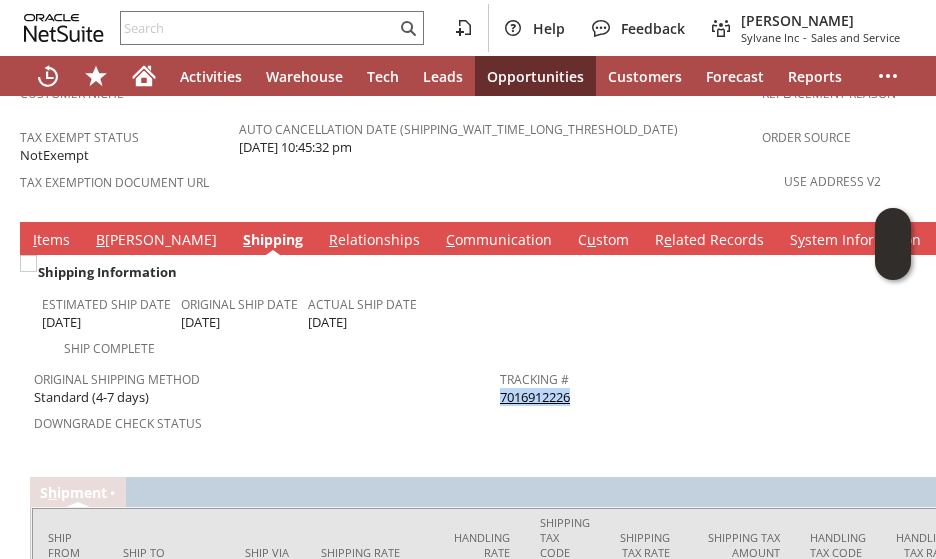 click on "I tems" at bounding box center (51, 241) 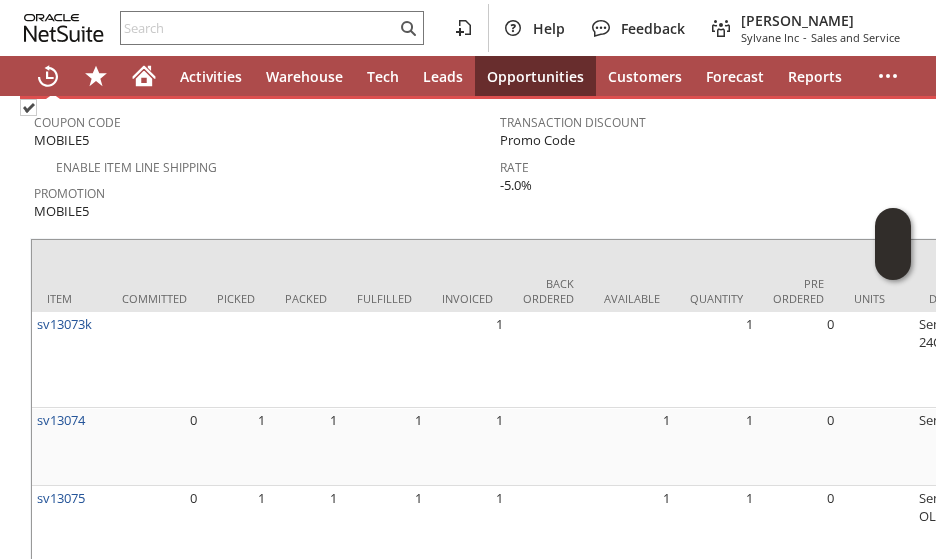 scroll, scrollTop: 1770, scrollLeft: 0, axis: vertical 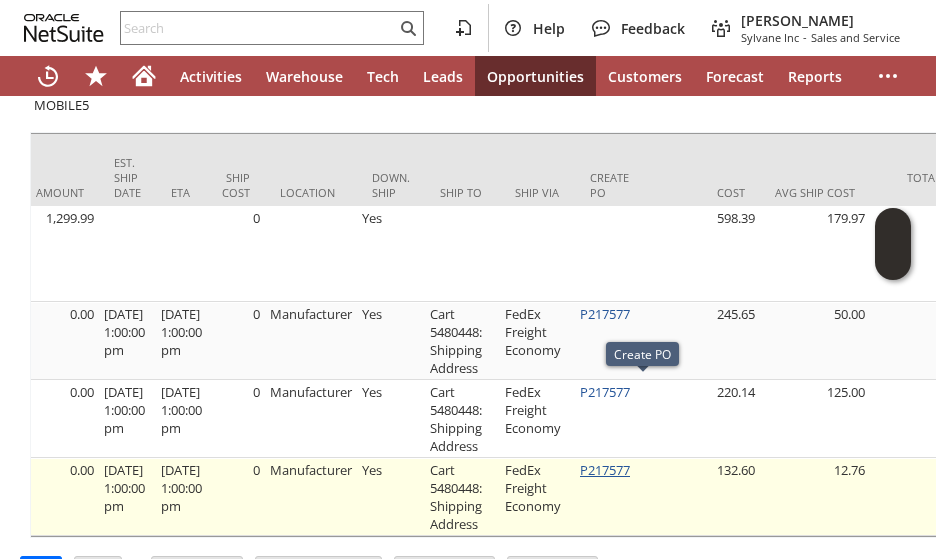 click on "P217577" at bounding box center (605, 470) 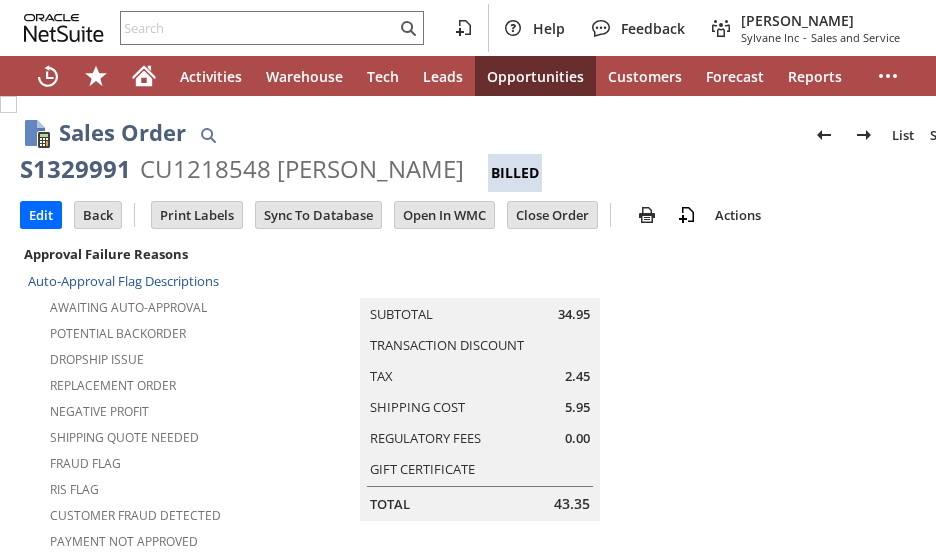 scroll, scrollTop: 0, scrollLeft: 0, axis: both 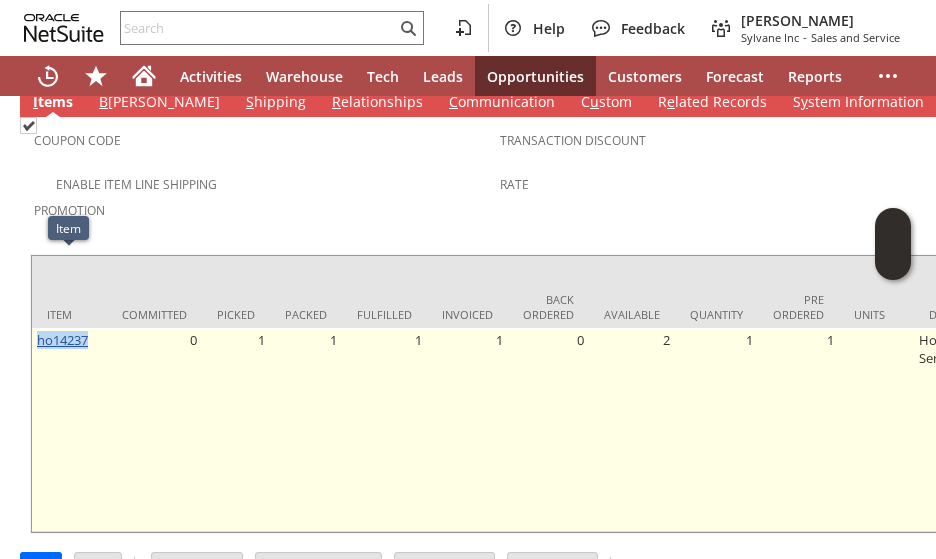 drag, startPoint x: 94, startPoint y: 259, endPoint x: 38, endPoint y: 267, distance: 56.568542 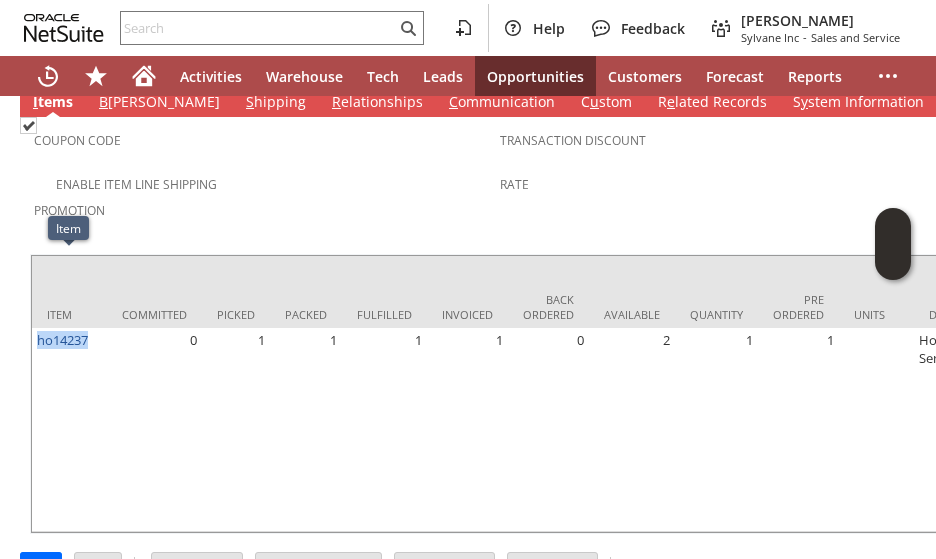 copy on "ho14237" 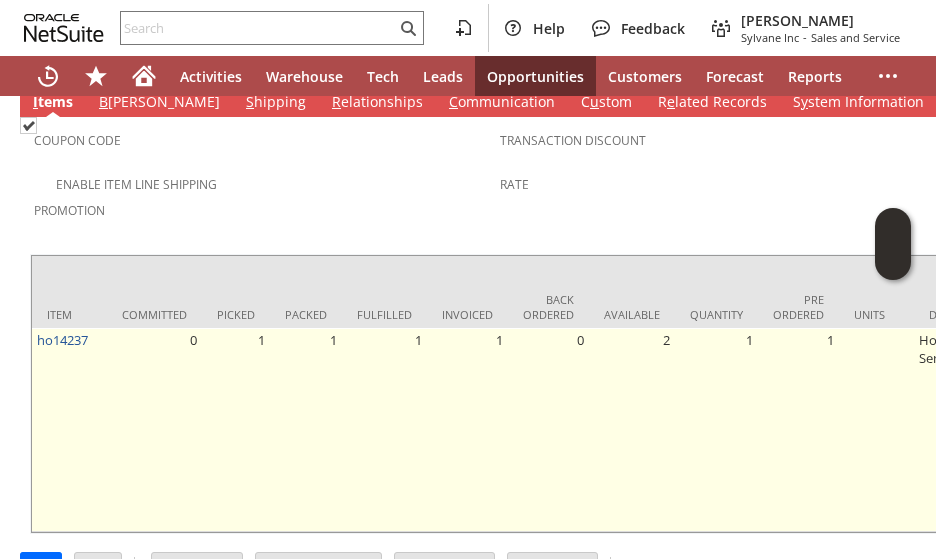 click at bounding box center (876, 430) 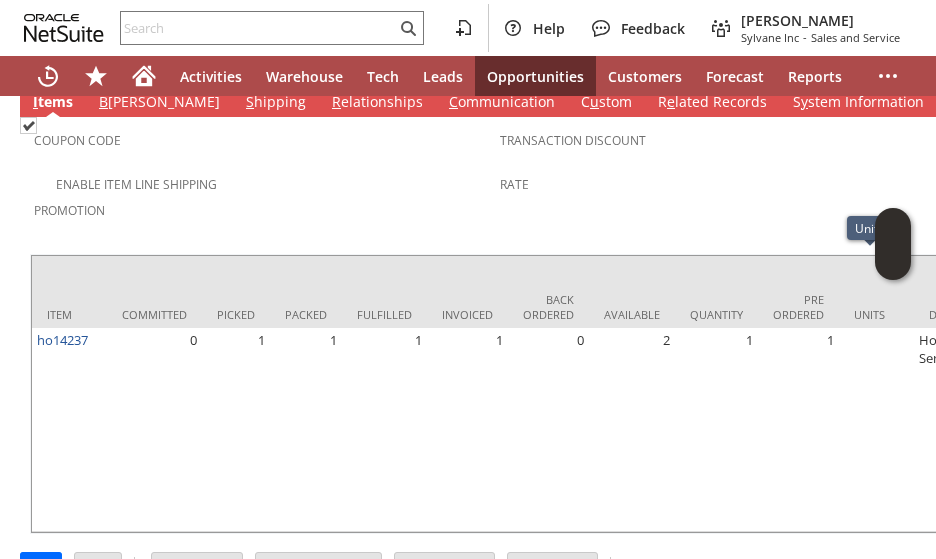 scroll, scrollTop: 1346, scrollLeft: 0, axis: vertical 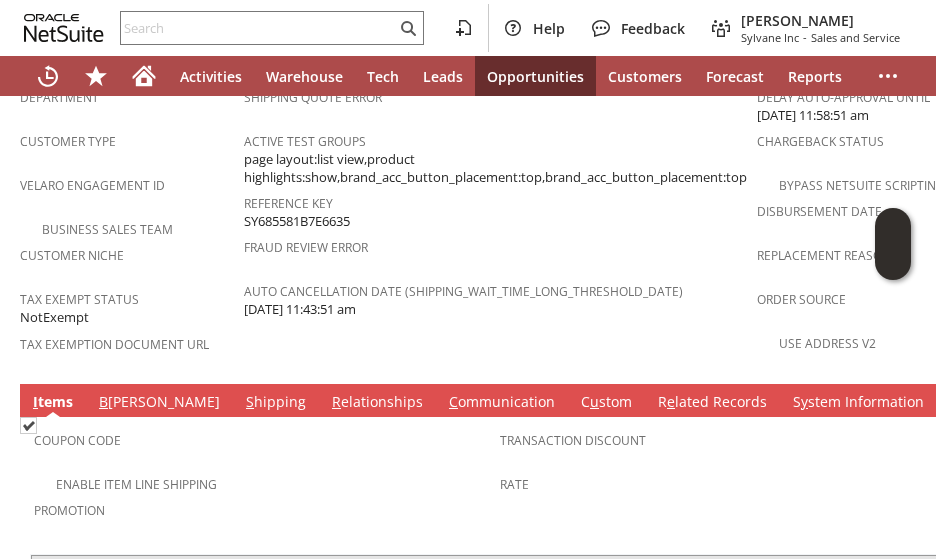 click on "S hipping" at bounding box center (276, 400) 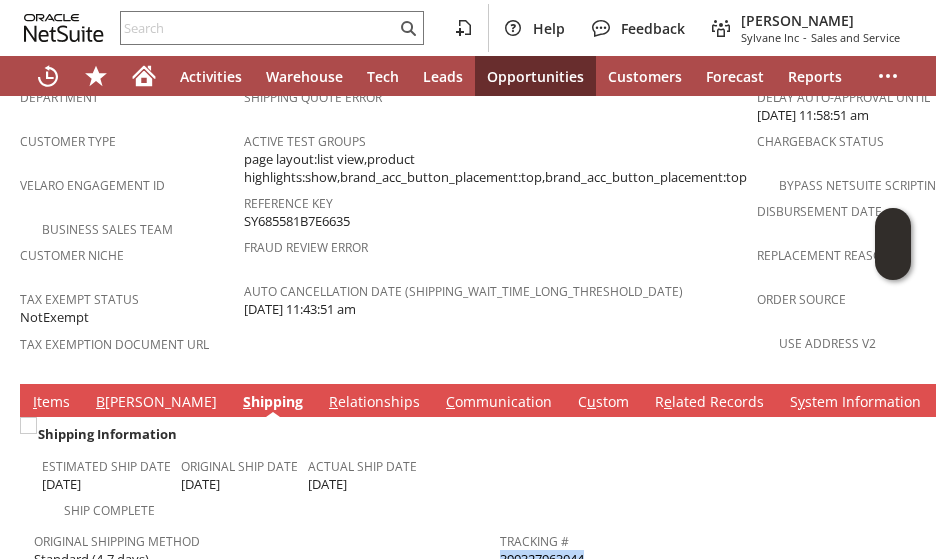 drag, startPoint x: 601, startPoint y: 484, endPoint x: 502, endPoint y: 484, distance: 99 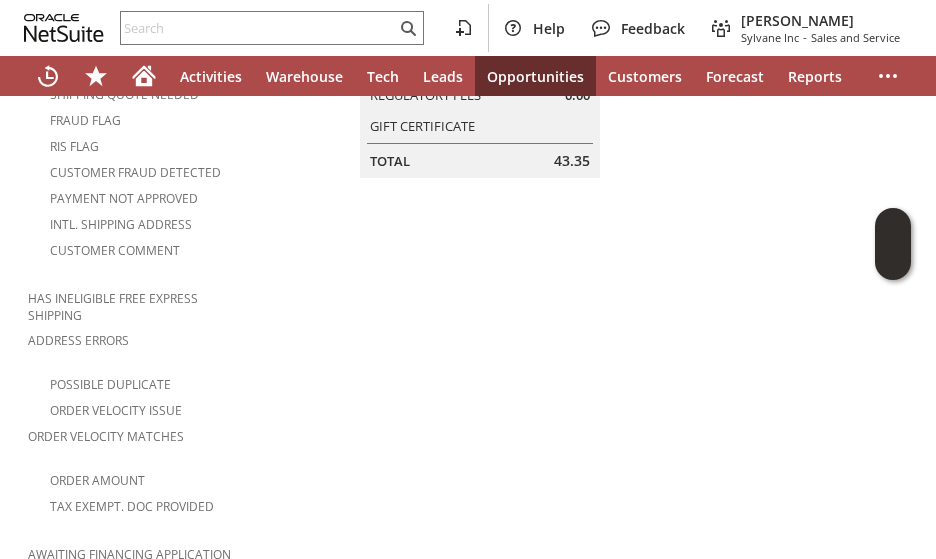 scroll, scrollTop: 0, scrollLeft: 0, axis: both 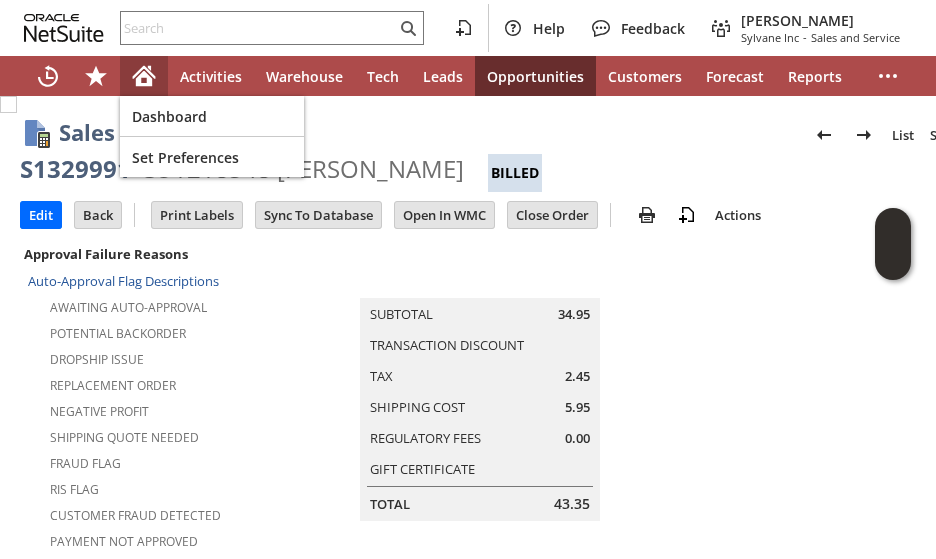 click at bounding box center [144, 76] 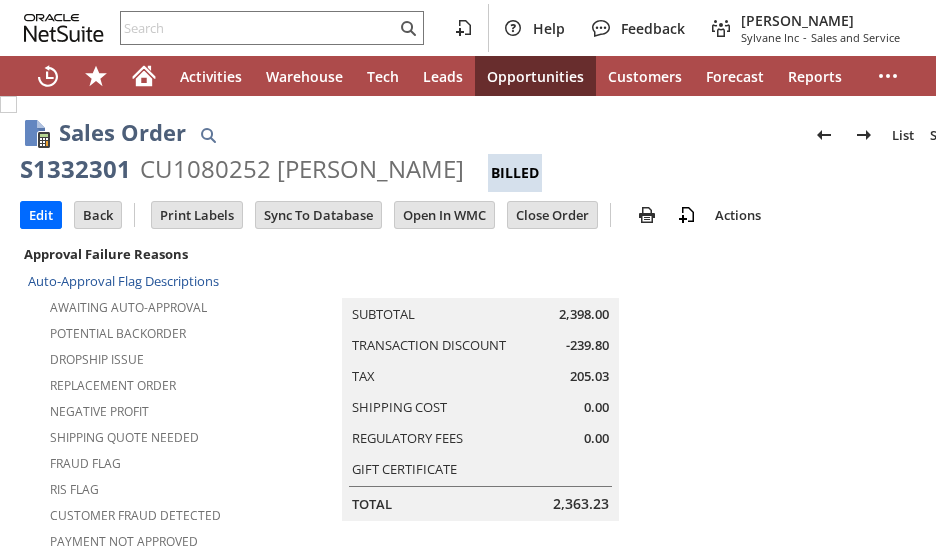 scroll, scrollTop: 0, scrollLeft: 0, axis: both 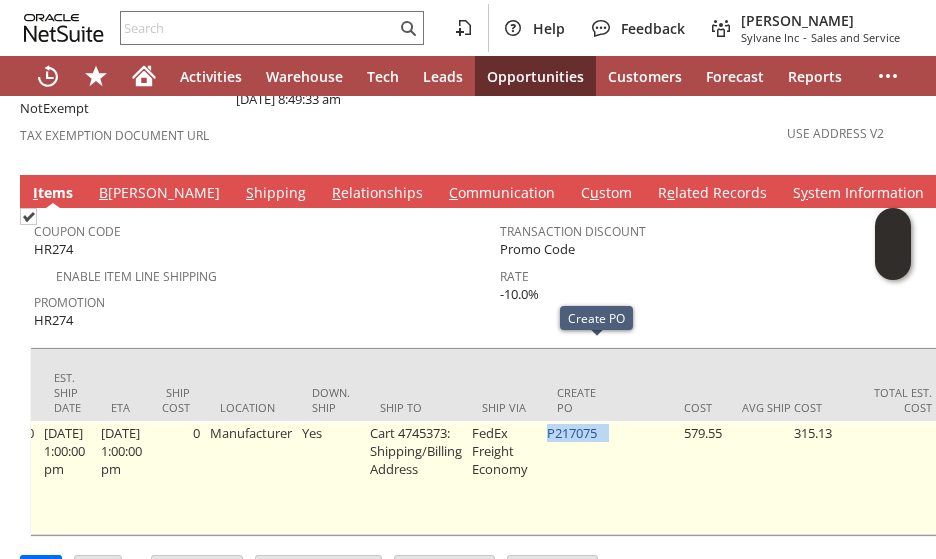 drag, startPoint x: 634, startPoint y: 360, endPoint x: 562, endPoint y: 359, distance: 72.00694 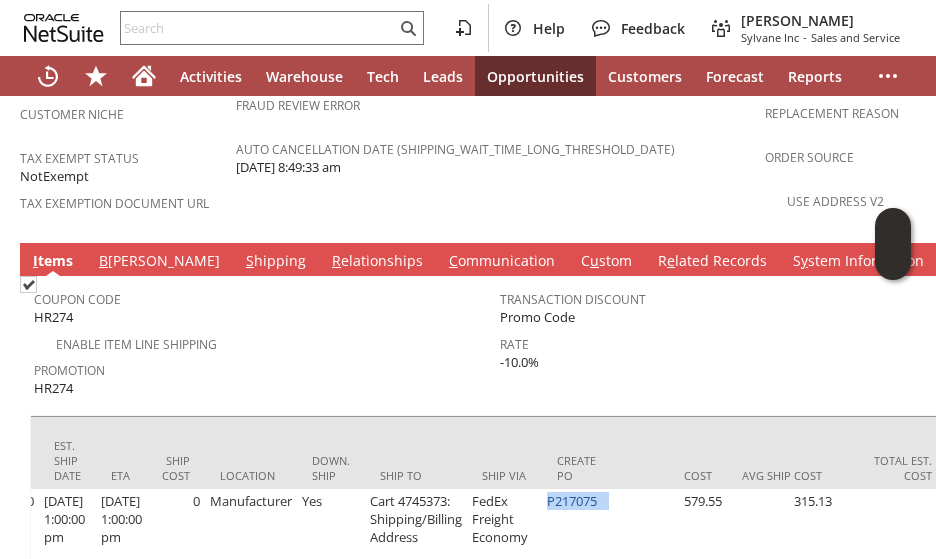 scroll, scrollTop: 1456, scrollLeft: 0, axis: vertical 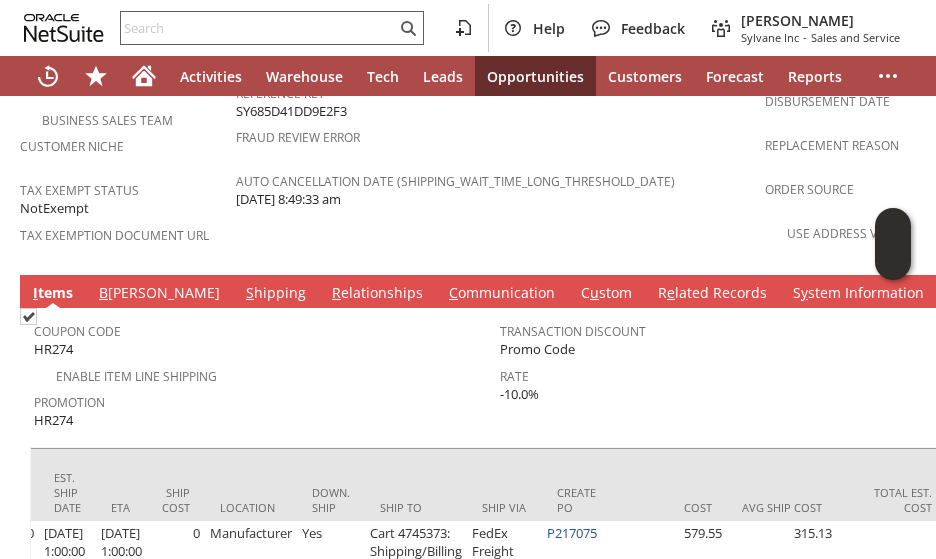 click at bounding box center (258, 28) 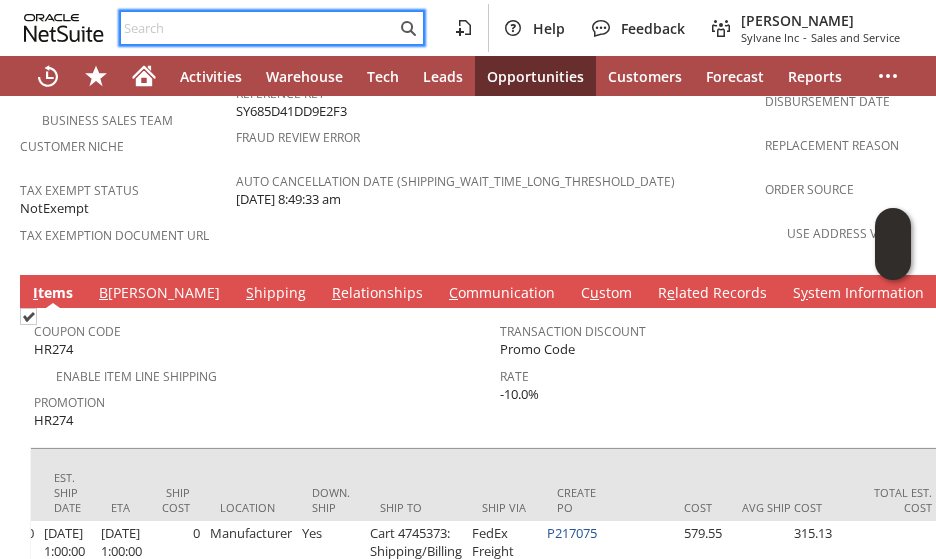 paste on "SY6871E75D0740E" 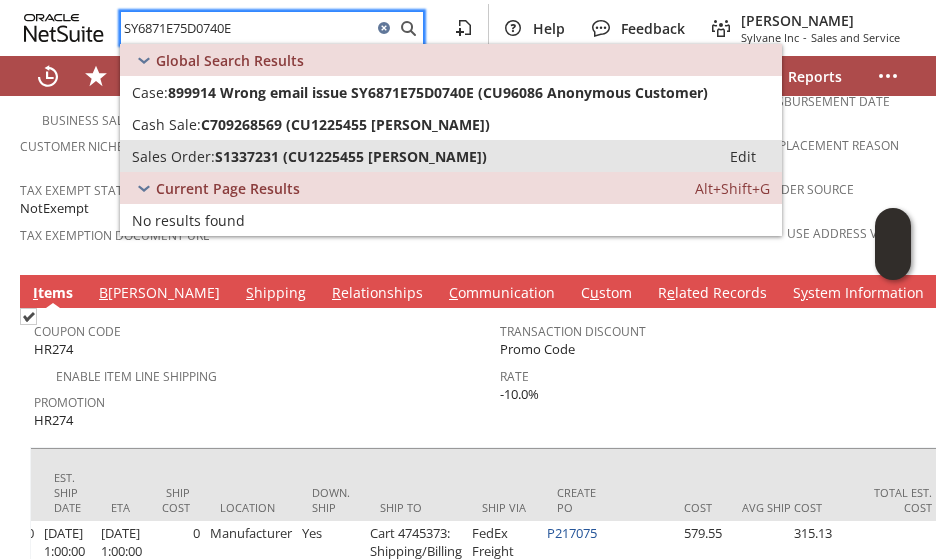 type on "SY6871E75D0740E" 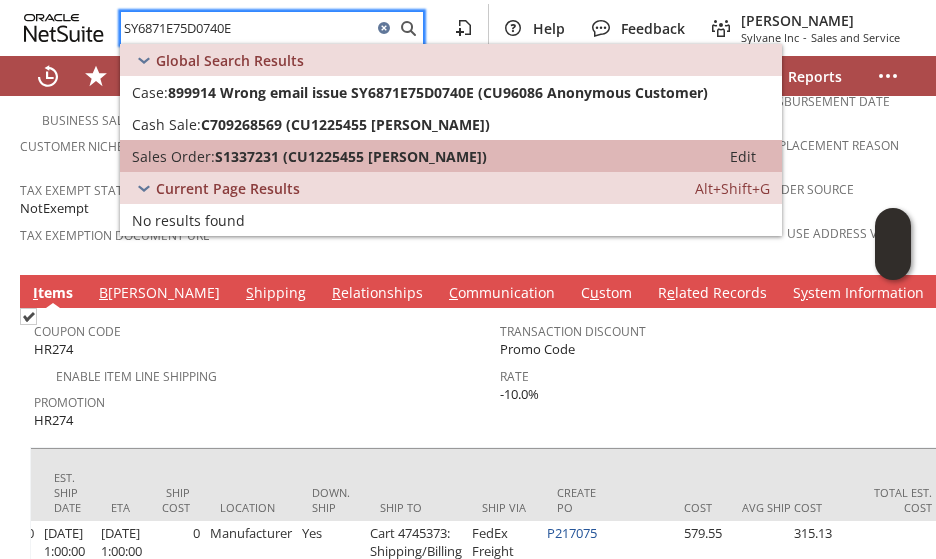 click on "Sales Order:" at bounding box center [173, 156] 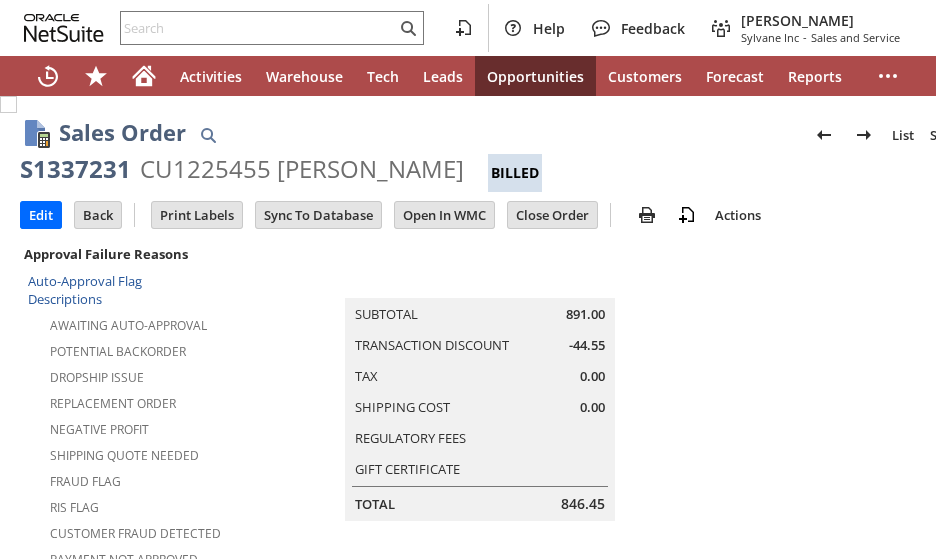 scroll, scrollTop: 0, scrollLeft: 0, axis: both 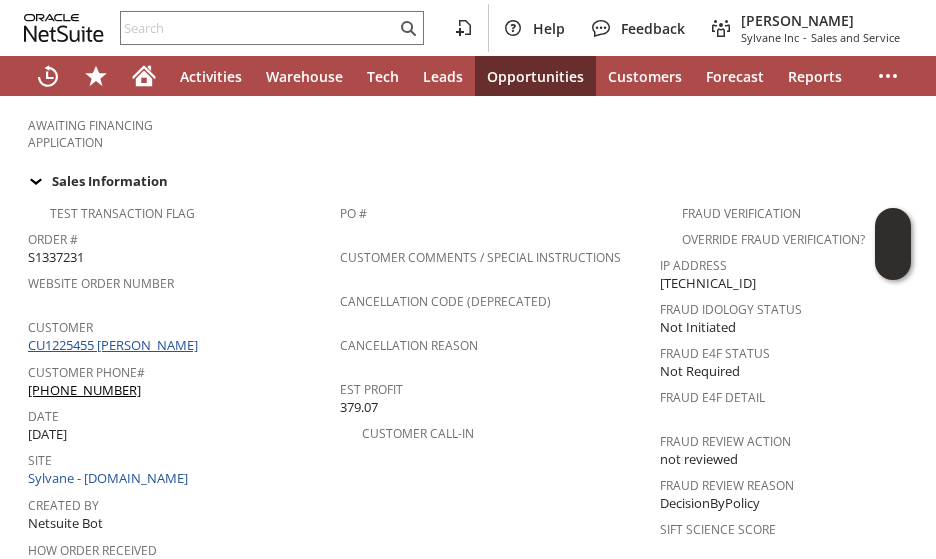 click on "CU1225455 [PERSON_NAME]" at bounding box center (115, 345) 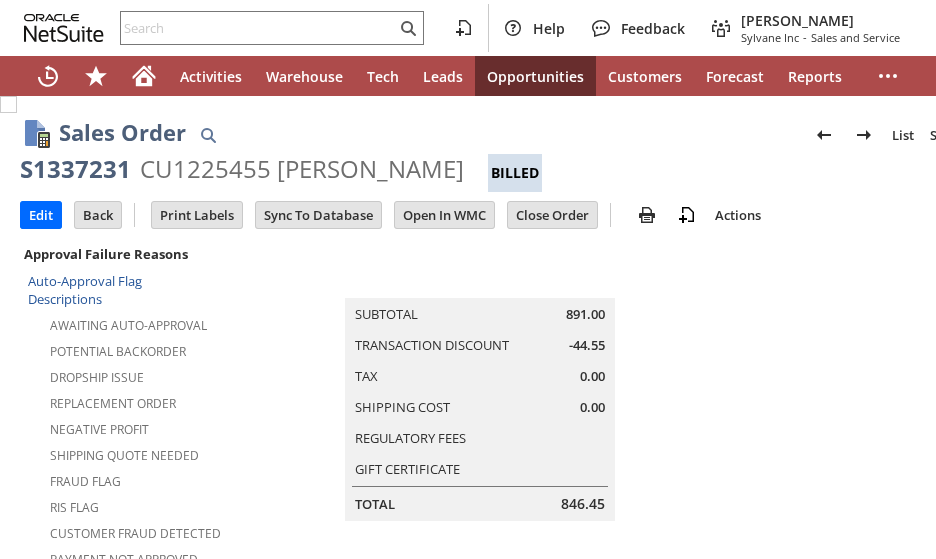 scroll, scrollTop: 0, scrollLeft: 0, axis: both 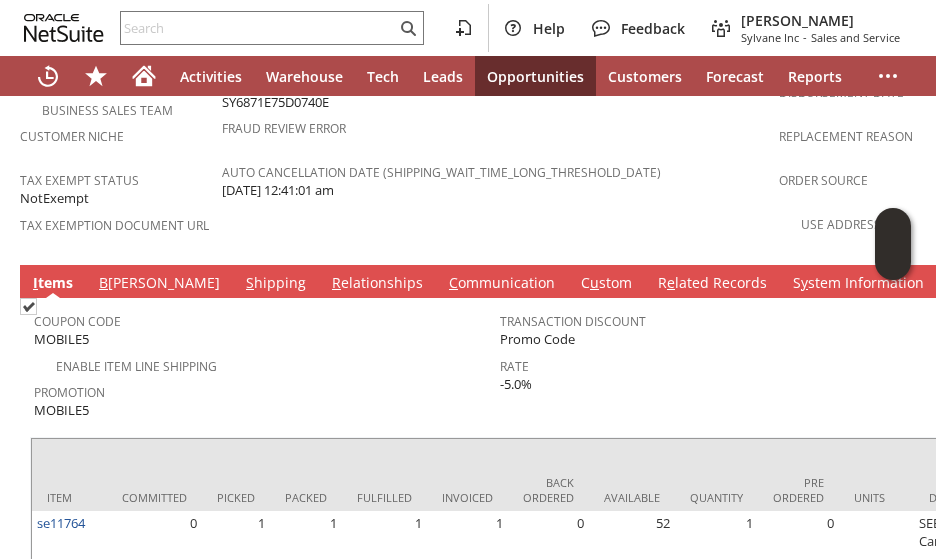 click on "C ommunication" at bounding box center (502, 284) 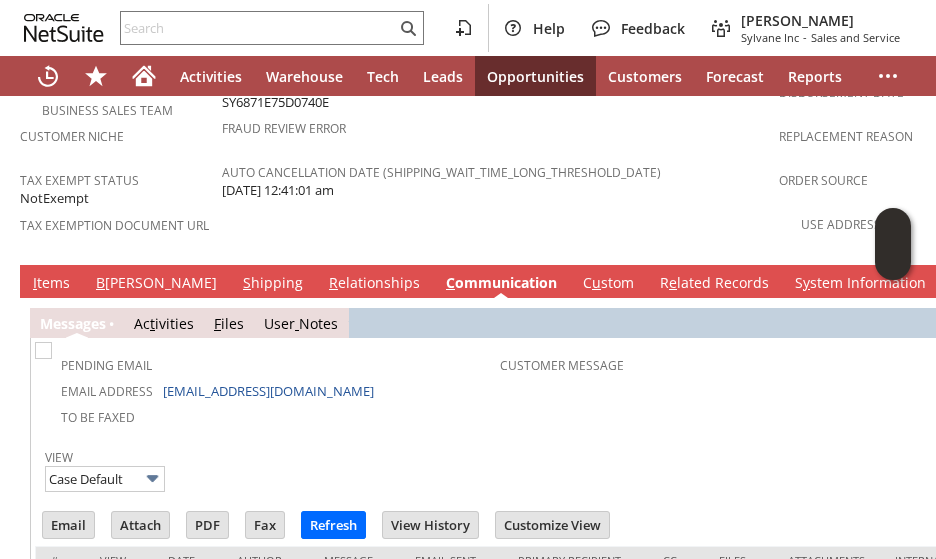 scroll, scrollTop: 0, scrollLeft: 0, axis: both 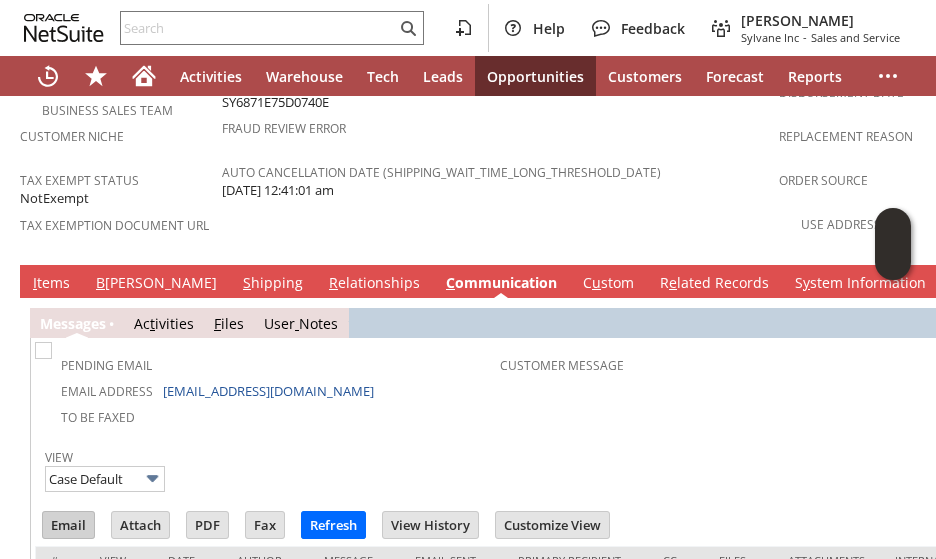 click on "Email" at bounding box center (68, 525) 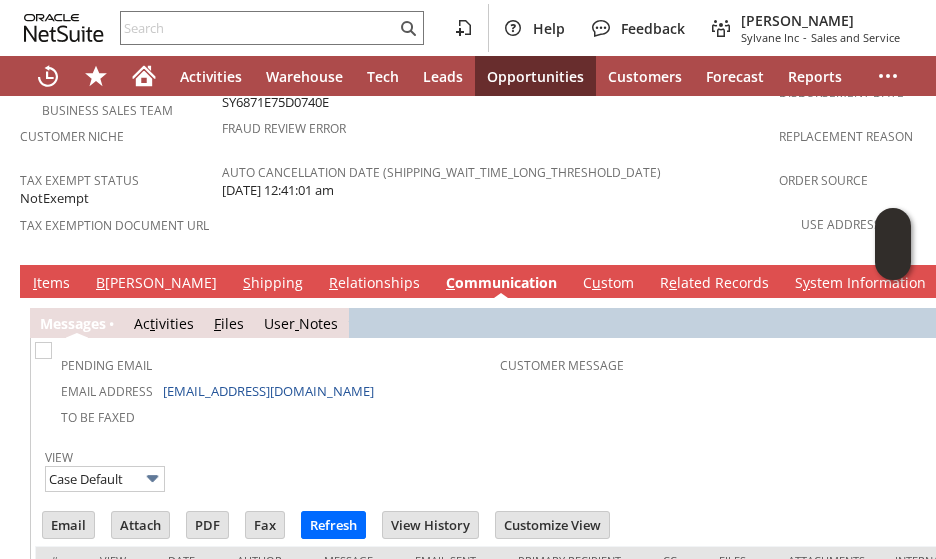 drag, startPoint x: 593, startPoint y: 145, endPoint x: 578, endPoint y: 131, distance: 20.518284 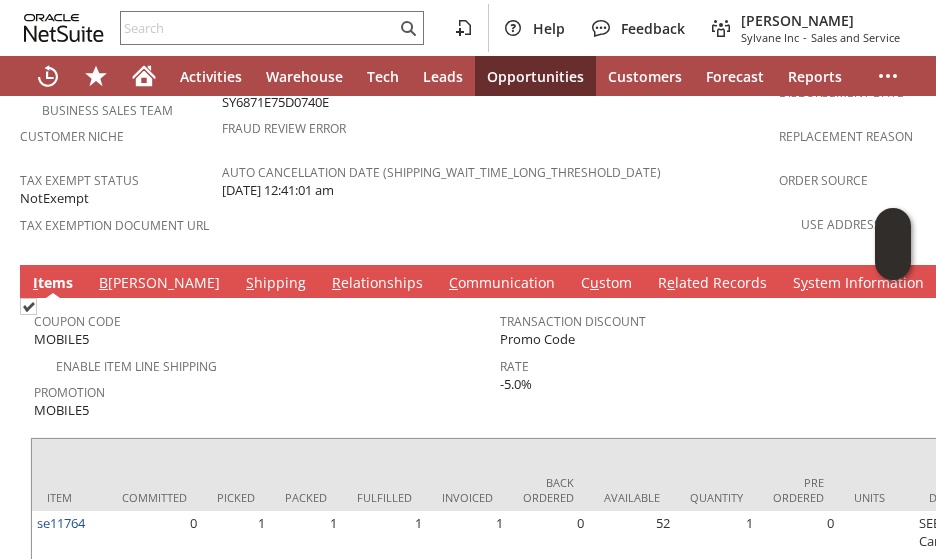 click on "S hipping" at bounding box center [276, 284] 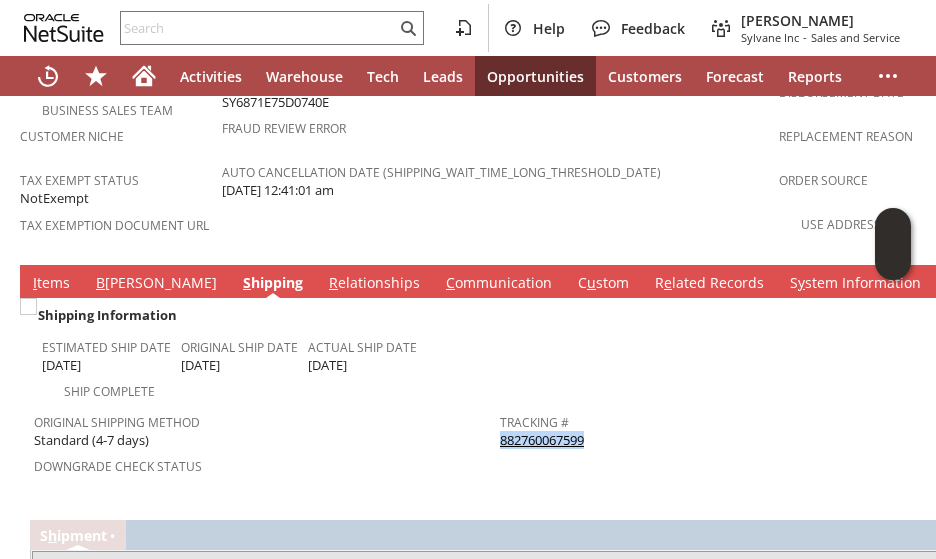drag, startPoint x: 600, startPoint y: 362, endPoint x: 502, endPoint y: 370, distance: 98.32599 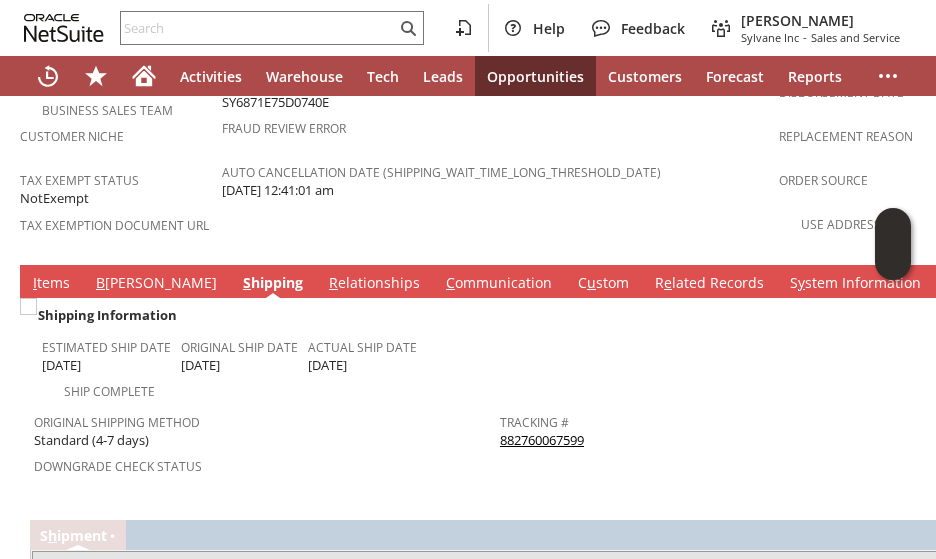 click on "Shipping Quote Error
Active Test Groups
page layout:grid view,product highlights:hide,brand_acc_button_placement:bottom,brand_acc_button_placement:bottom
Reference Key
SY6871E75D0740E
Fraud Review Error
Auto Cancellation Date (shipping_wait_time_long_threshold_date)
8/11/2025 12:41:01 am" at bounding box center (500, 107) 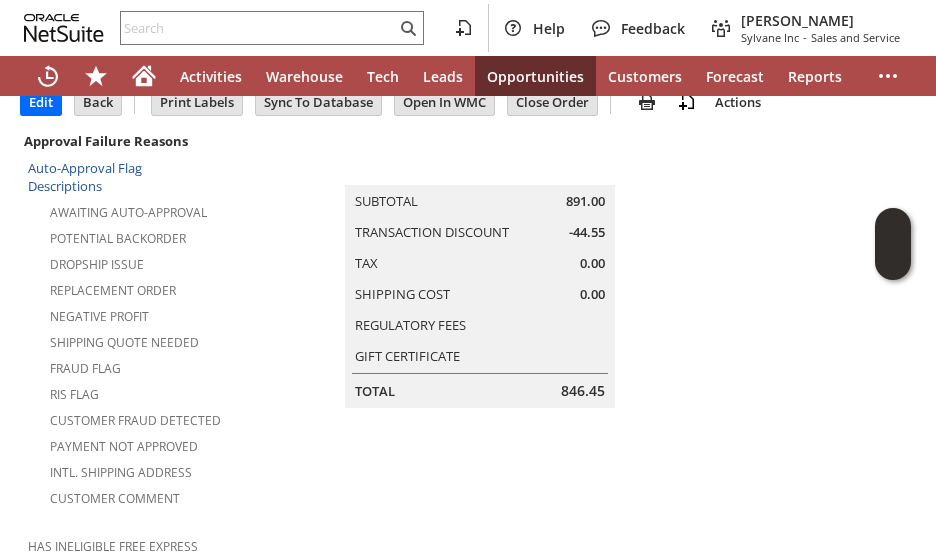 scroll, scrollTop: 0, scrollLeft: 0, axis: both 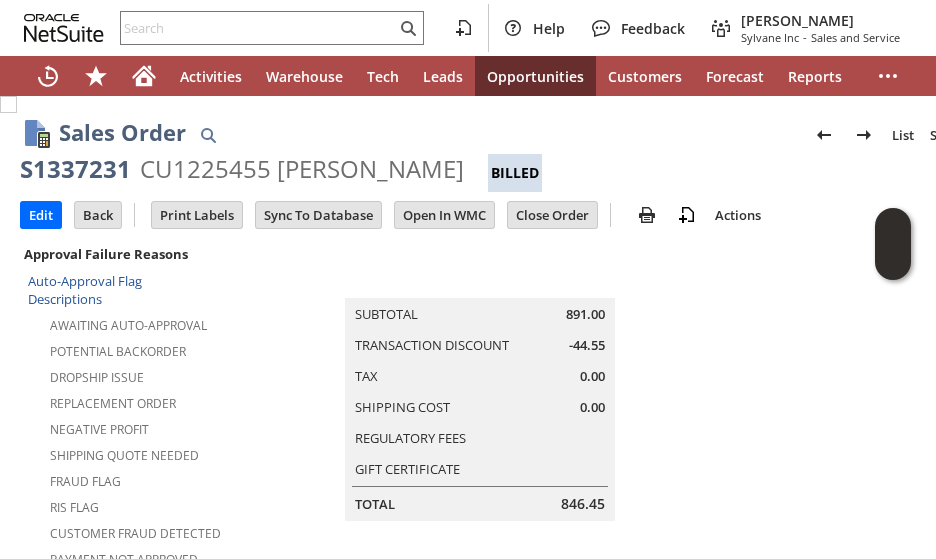 click on "CU1225455 Whitney Davie" at bounding box center (302, 169) 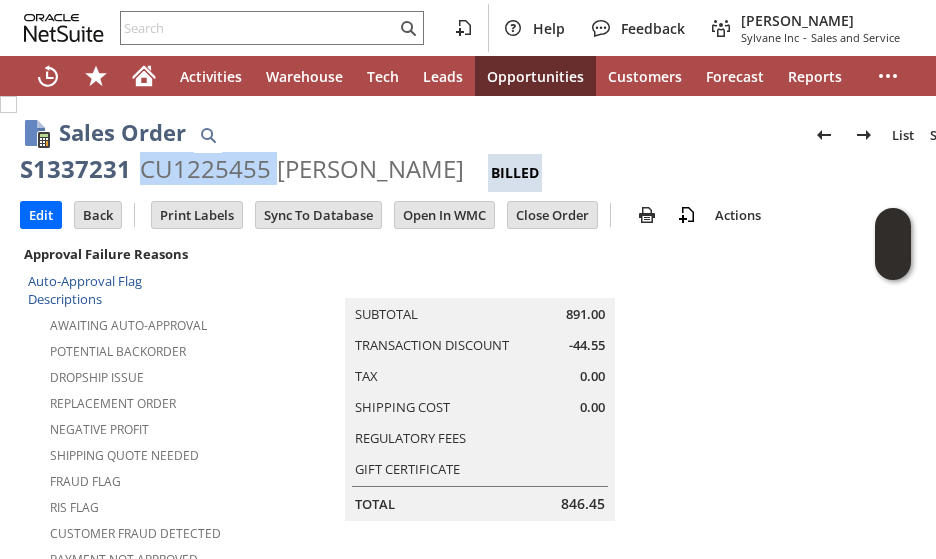 click on "CU1225455 Whitney Davie" at bounding box center [302, 169] 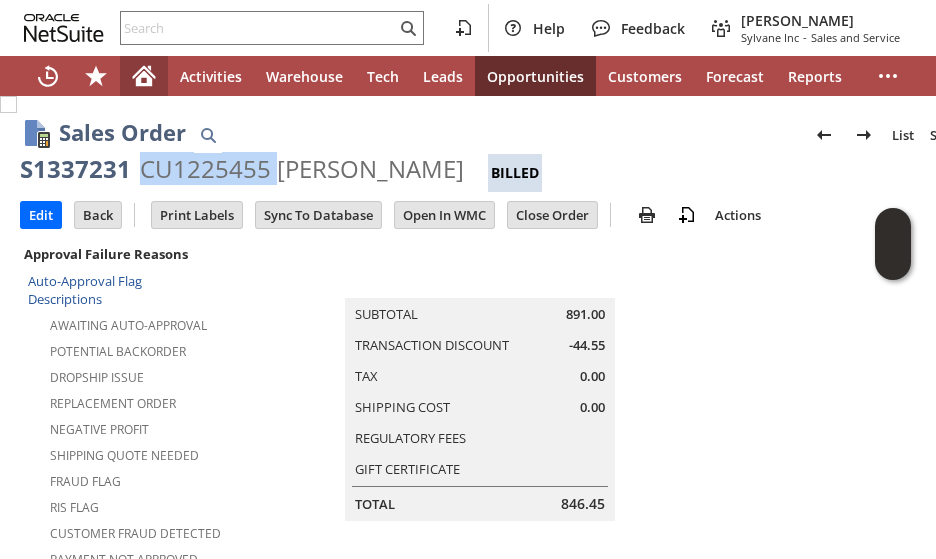 click 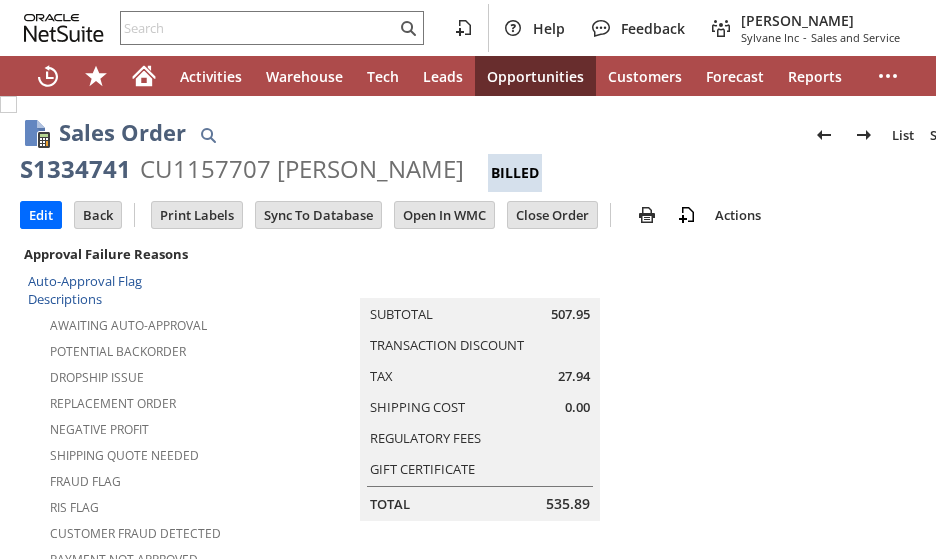 scroll, scrollTop: 0, scrollLeft: 0, axis: both 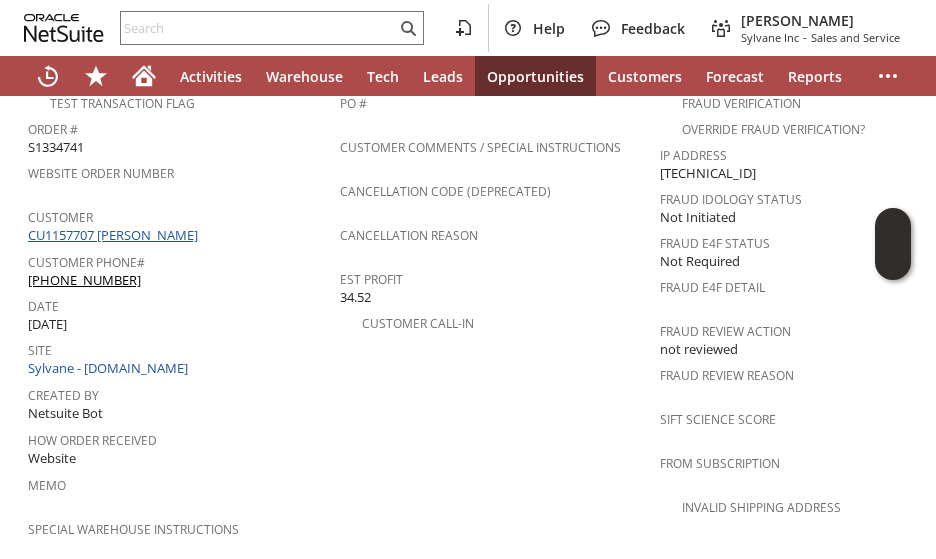 click on "CU1157707 [PERSON_NAME]" at bounding box center (115, 235) 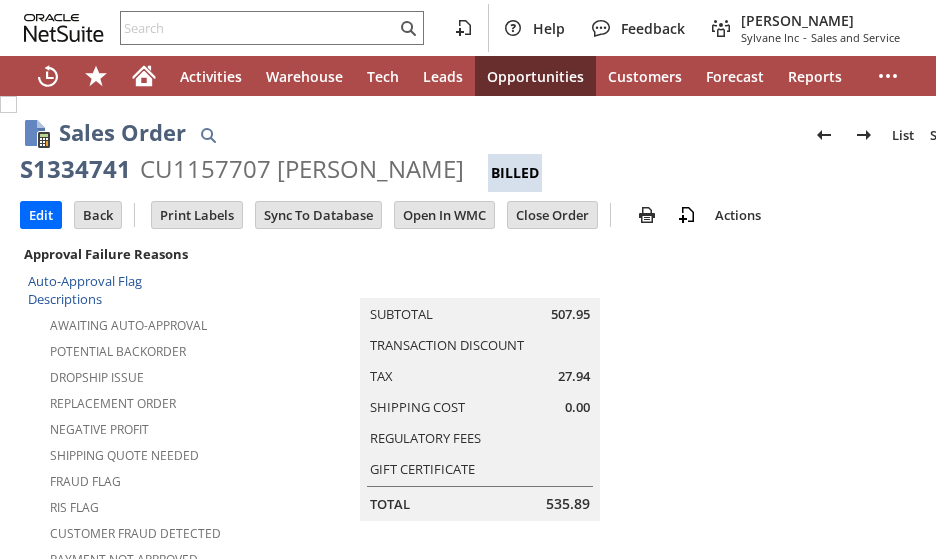 scroll, scrollTop: 0, scrollLeft: 0, axis: both 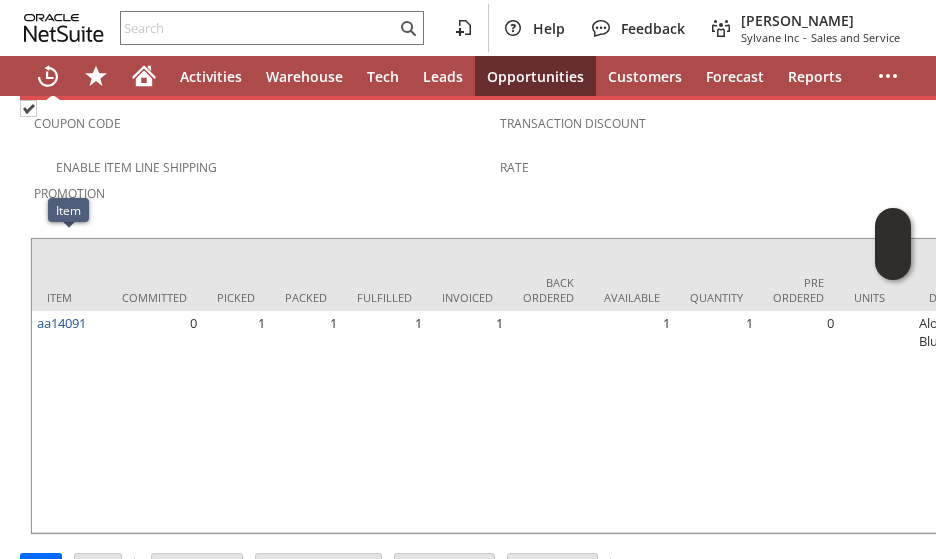 click on "Coupon Code
Enable Item Line Shipping
Promotion
Transaction Discount
Rate
Item Committed Picked Packed Fulfilled Invoiced Back Ordered Available Quantity Pre Ordered Units Description Price Level Rate Amount Est. Ship Date ETA Ship Cost Location Down. Ship Ship To Ship Via Create PO Cost Avg Ship Cost Total Est. Cost PO Vendor From Kit From Kit Index Closed Sent2Ship Product Profit Promo Discount Qty. Discounted Date Notified Ship Delay Orig. Est. Ship Date Ground Appropriate Method Ground Appropriate Cost Customer Requested Shipping Cost Suggested Downgrade Auto Delivery Frequency Shipping Tax Code Shipping Tax Rate Tax Code Tax Rate Test Ship To Copy NSTaxCode Regulatory Fees Intl. Duties & Taxes SO Line" at bounding box center (500, 317) 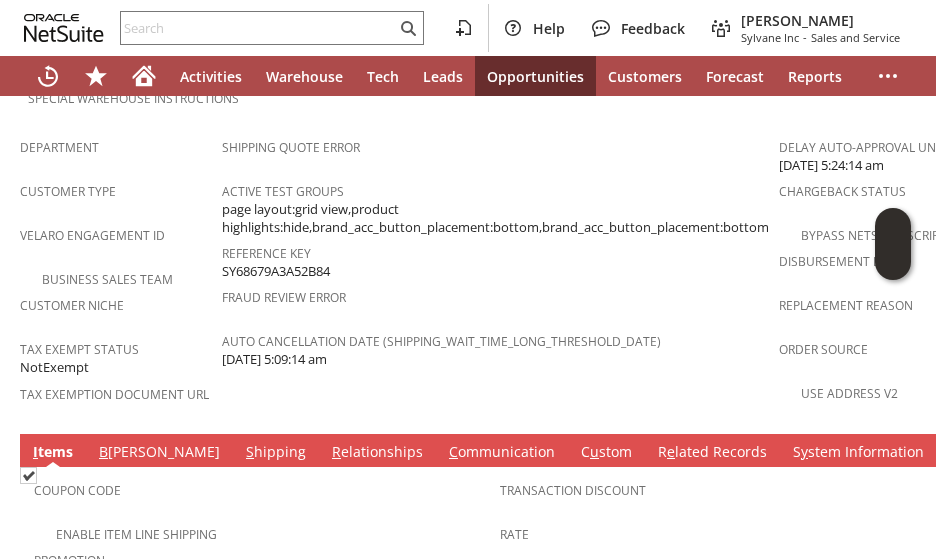 scroll, scrollTop: 1298, scrollLeft: 0, axis: vertical 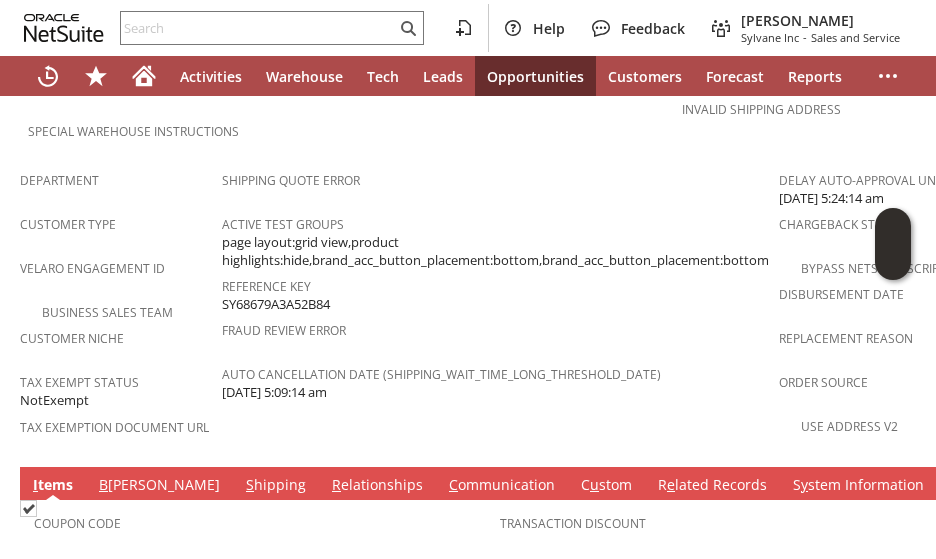 click on "Customer Niche" at bounding box center [116, 345] 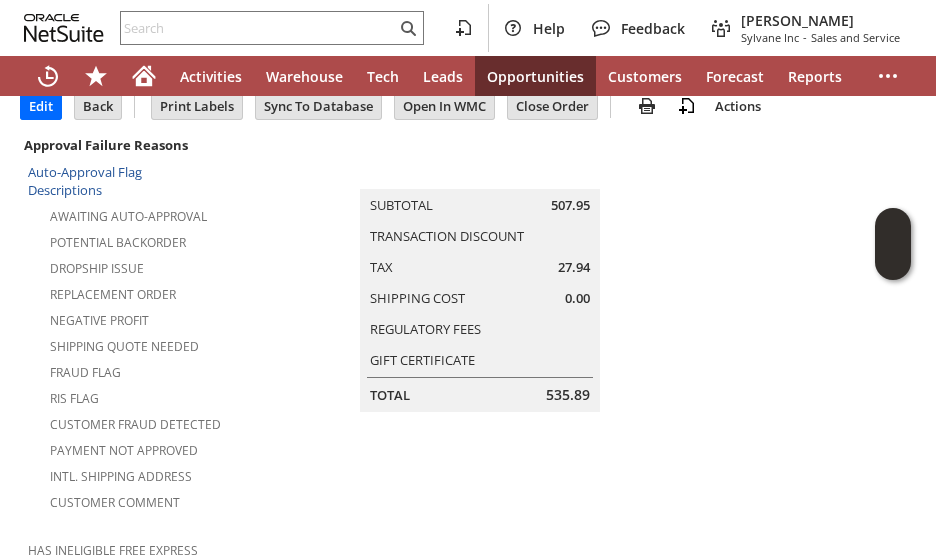 scroll, scrollTop: 0, scrollLeft: 0, axis: both 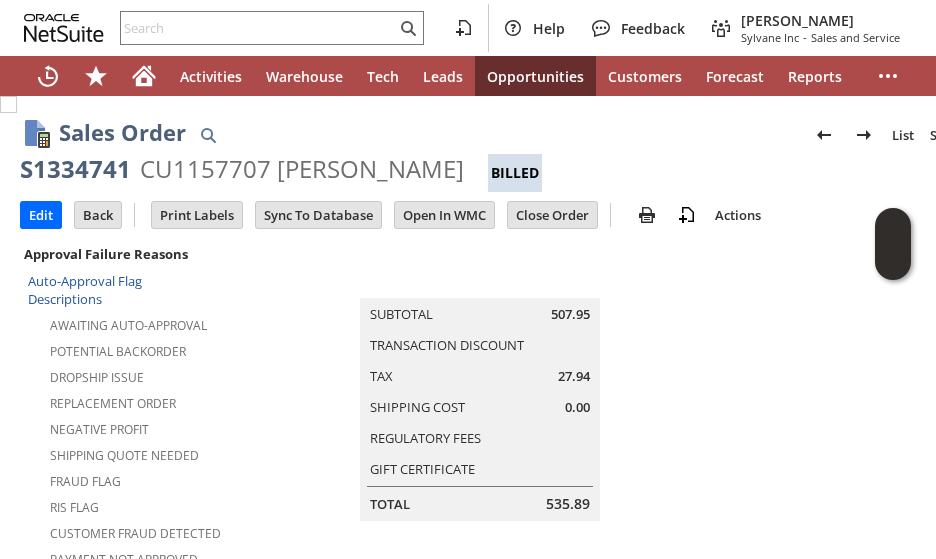 click on "Summary
Subtotal
507.95
Transaction Discount
Tax
27.94
Shipping Cost
0.00
Regulatory Fees
Gift Certificate
Total
535.89" at bounding box center [500, 381] 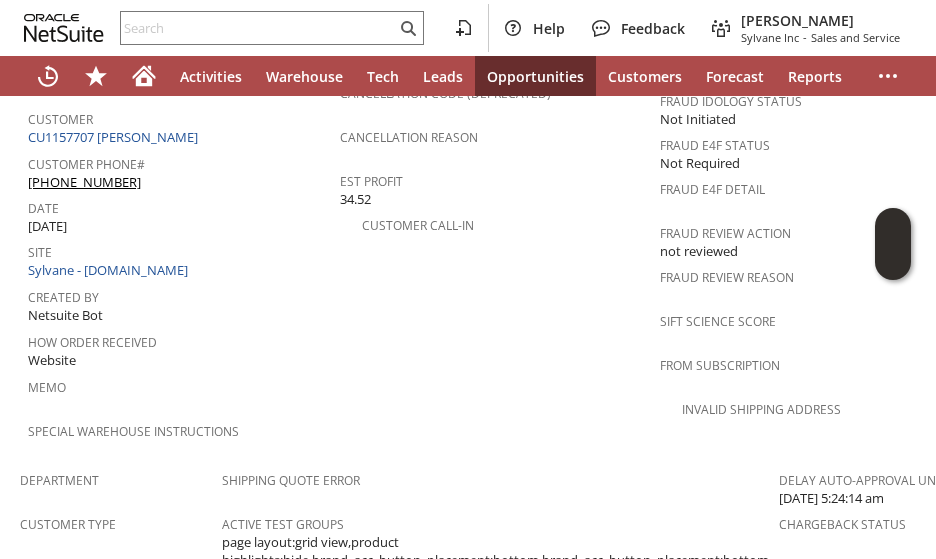 scroll, scrollTop: 1000, scrollLeft: 0, axis: vertical 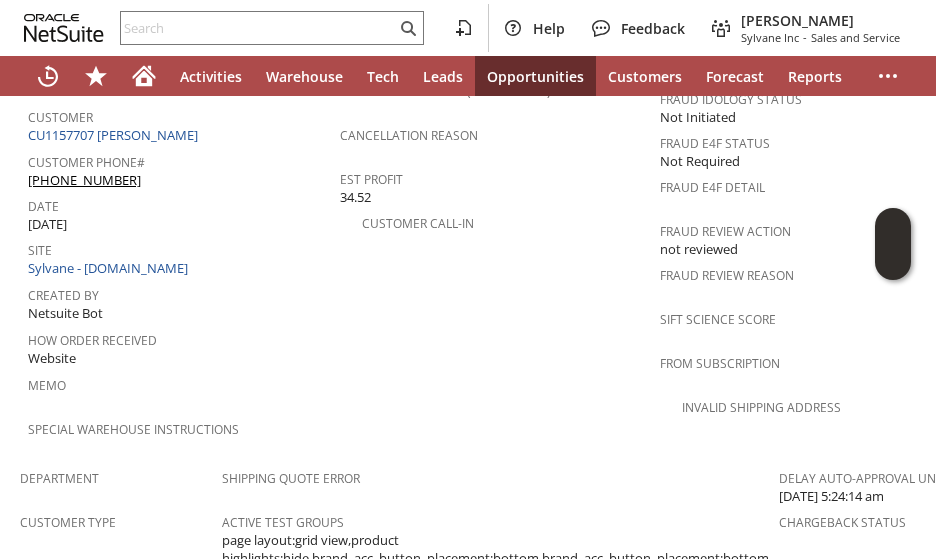 click on "Memo" at bounding box center [179, 382] 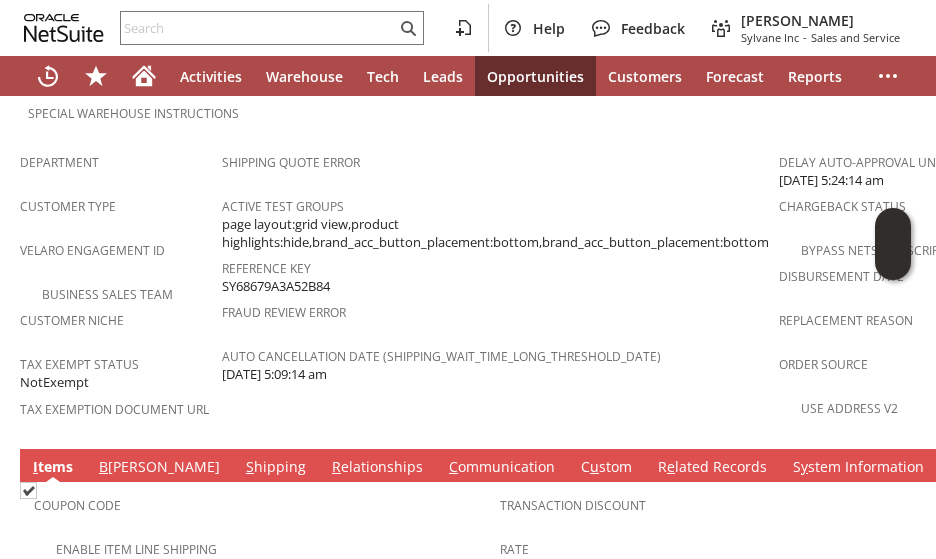 scroll, scrollTop: 1398, scrollLeft: 0, axis: vertical 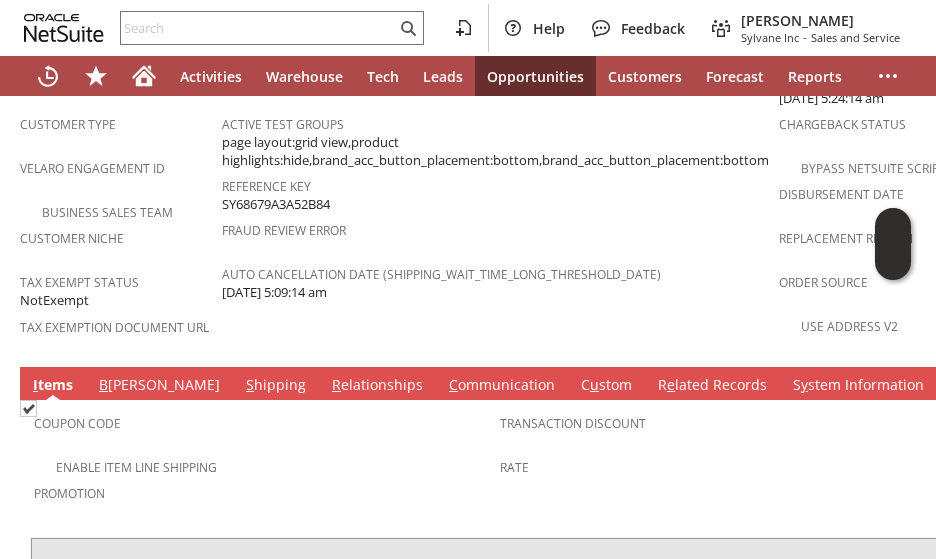 click on "S hipping" at bounding box center (276, 386) 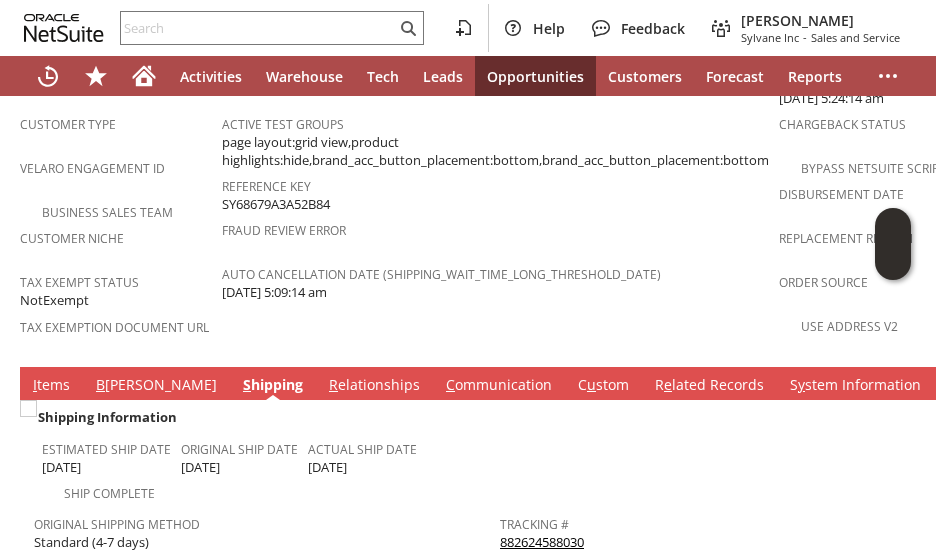 click on "882624588030" at bounding box center (542, 542) 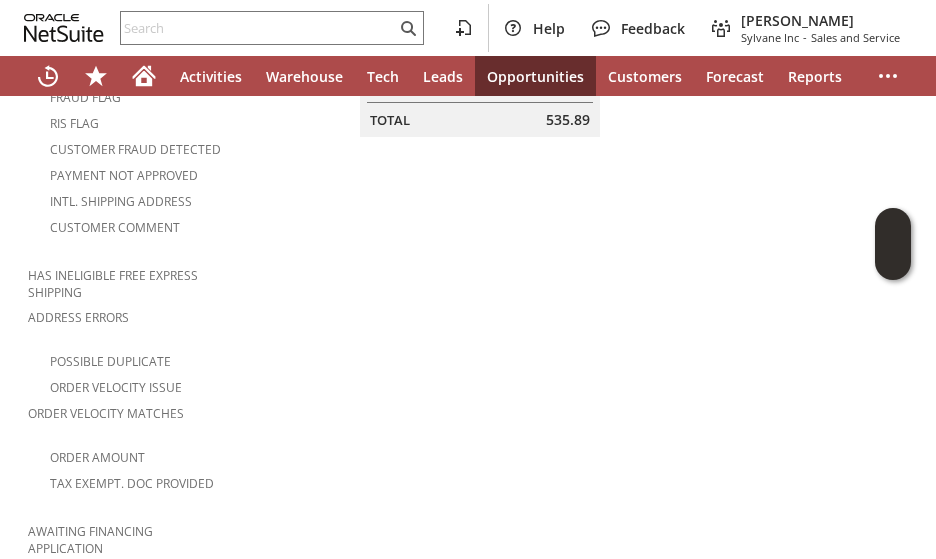 scroll, scrollTop: 0, scrollLeft: 0, axis: both 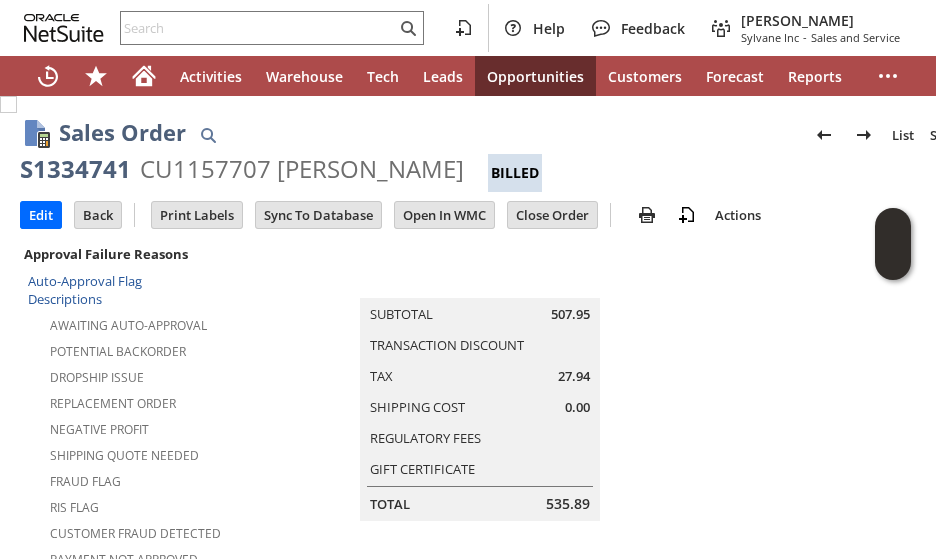 click on "CU1157707 [PERSON_NAME]" at bounding box center [302, 169] 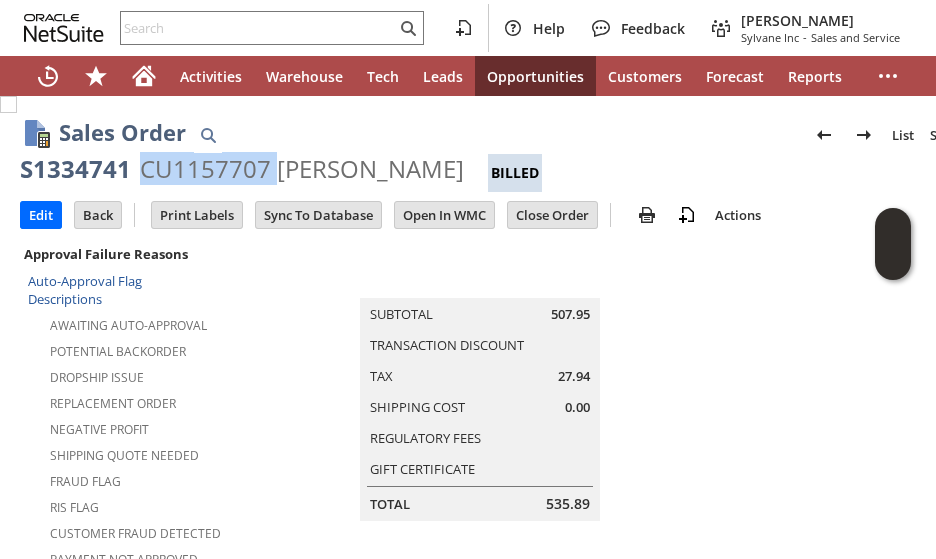 click on "CU1157707 [PERSON_NAME]" at bounding box center [302, 169] 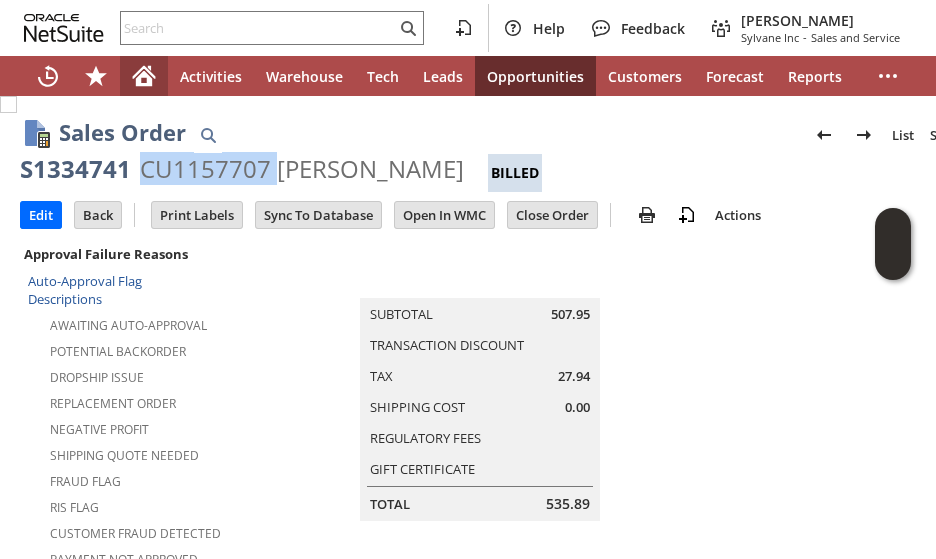 click at bounding box center [144, 76] 